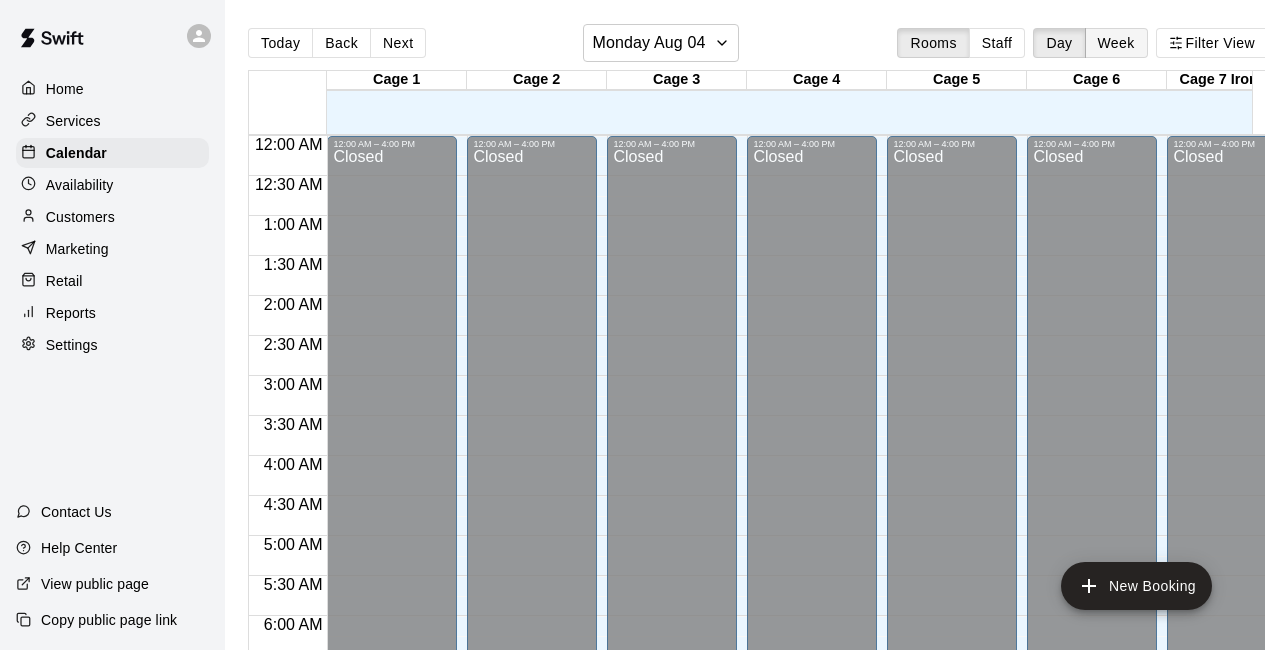 scroll, scrollTop: 0, scrollLeft: 0, axis: both 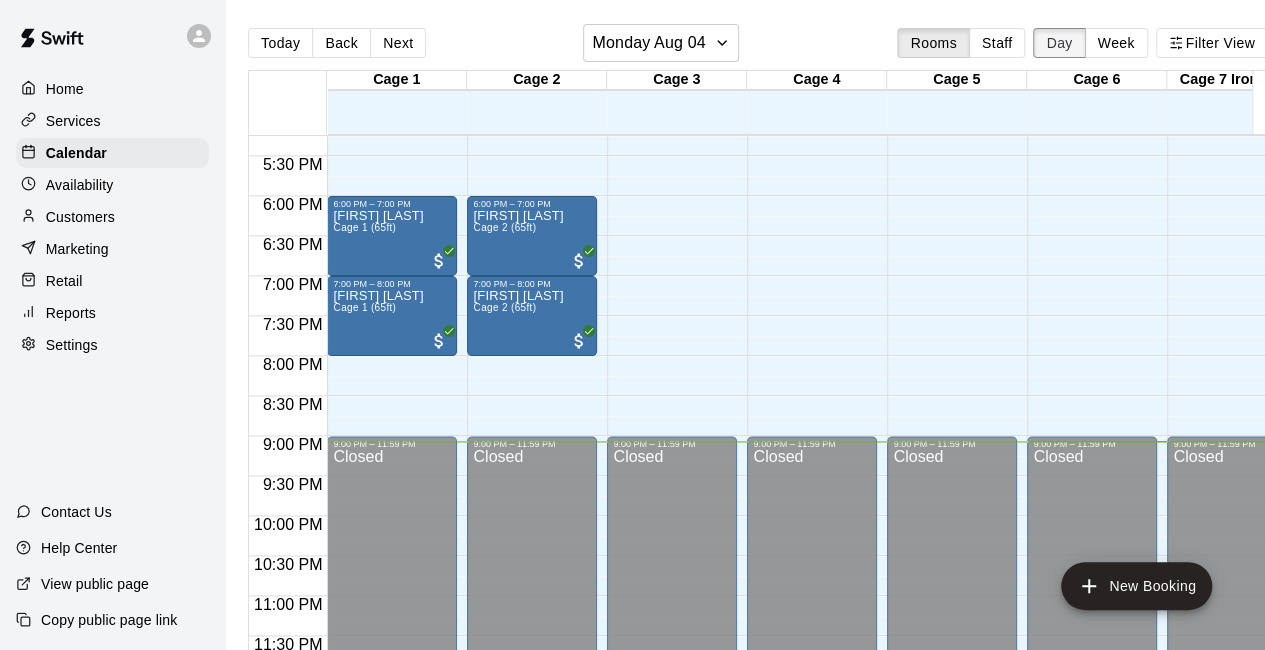 click on "Day" at bounding box center [1059, 43] 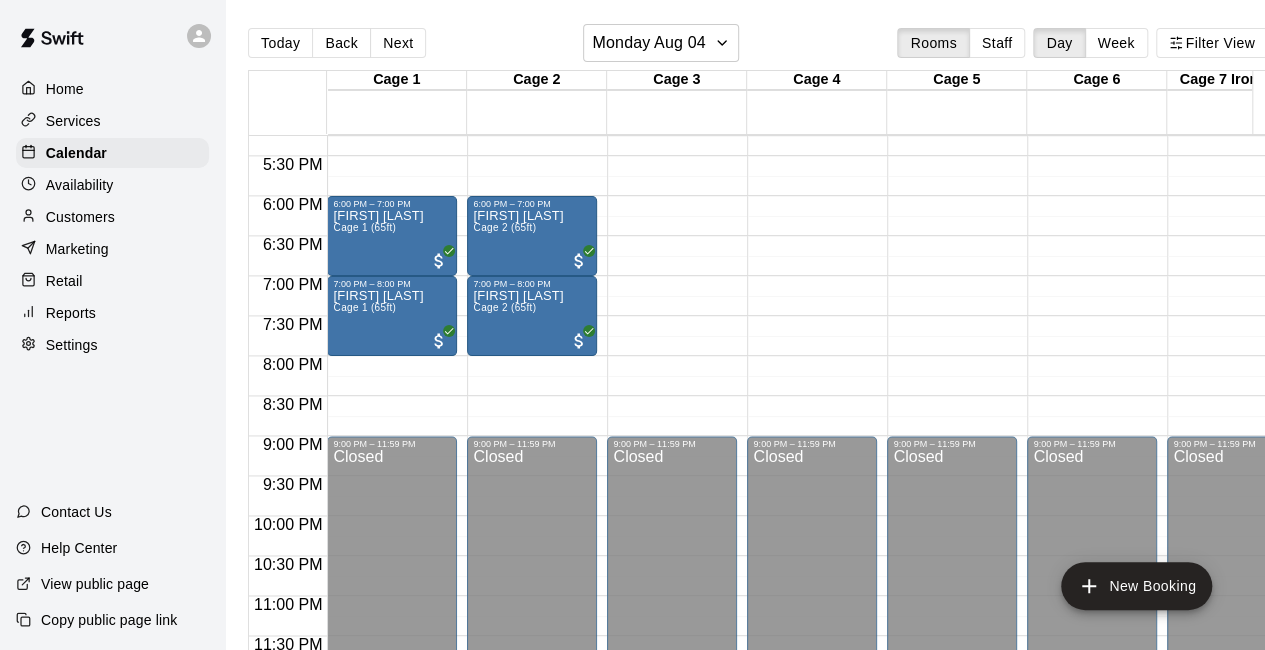 click on "Services" at bounding box center [73, 121] 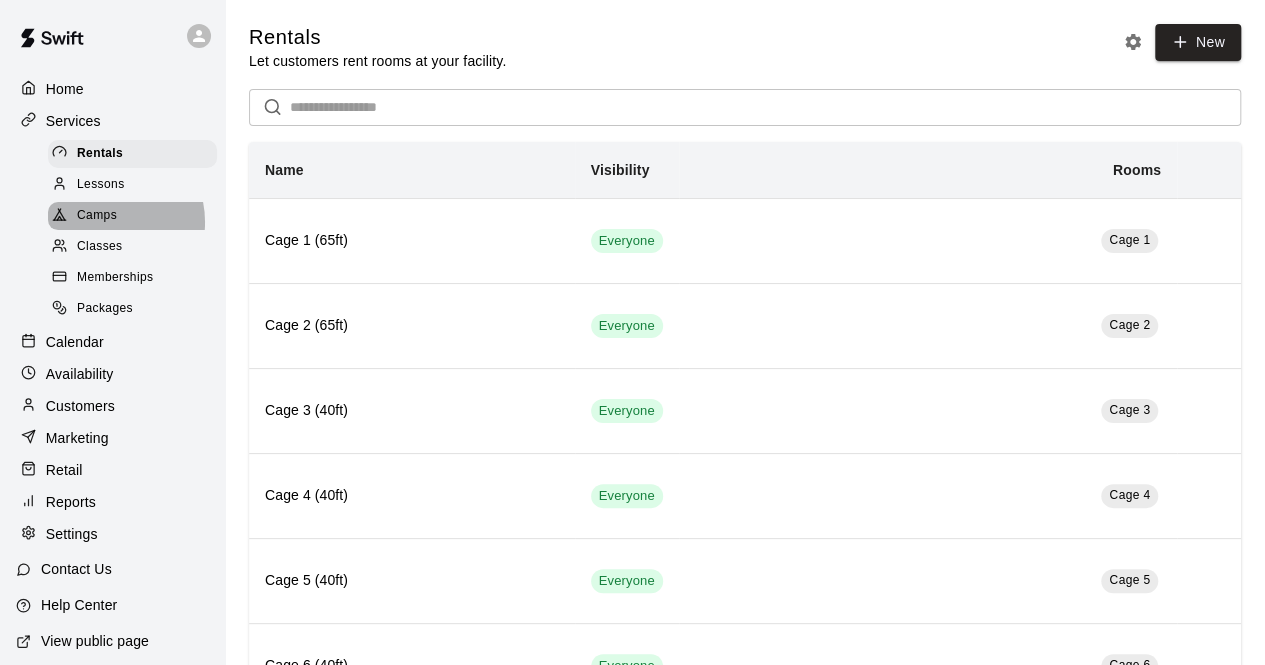 click on "Camps" at bounding box center [97, 216] 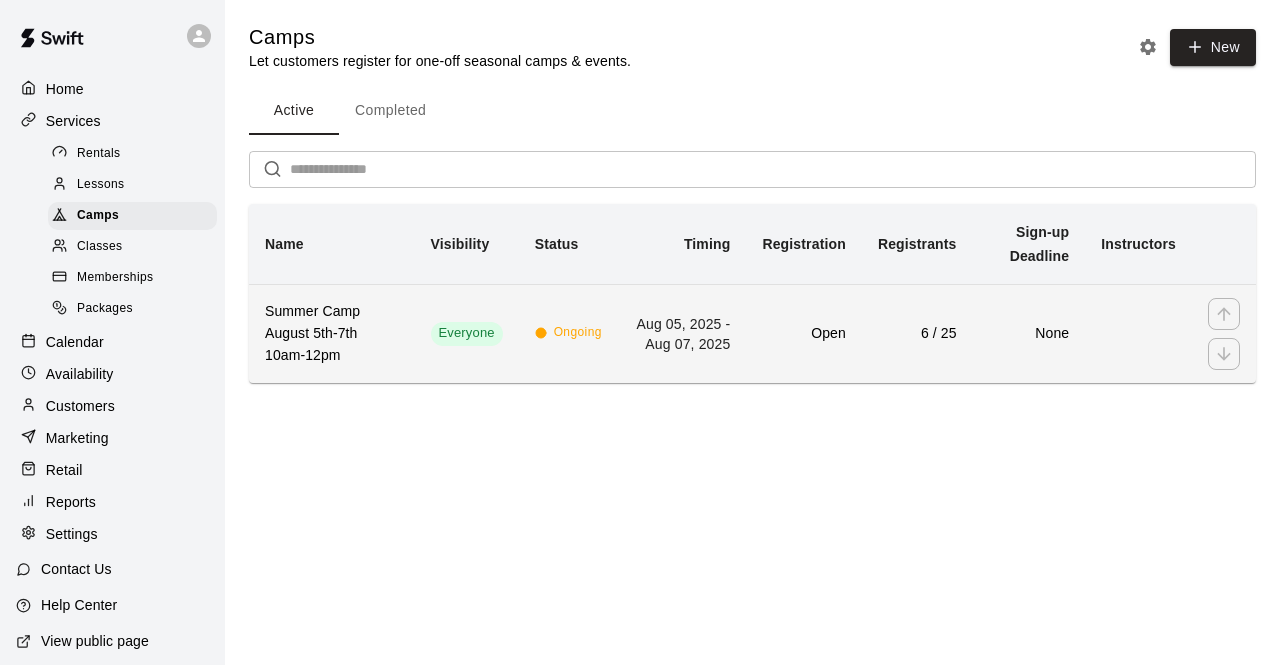 click on "Everyone" at bounding box center [467, 333] 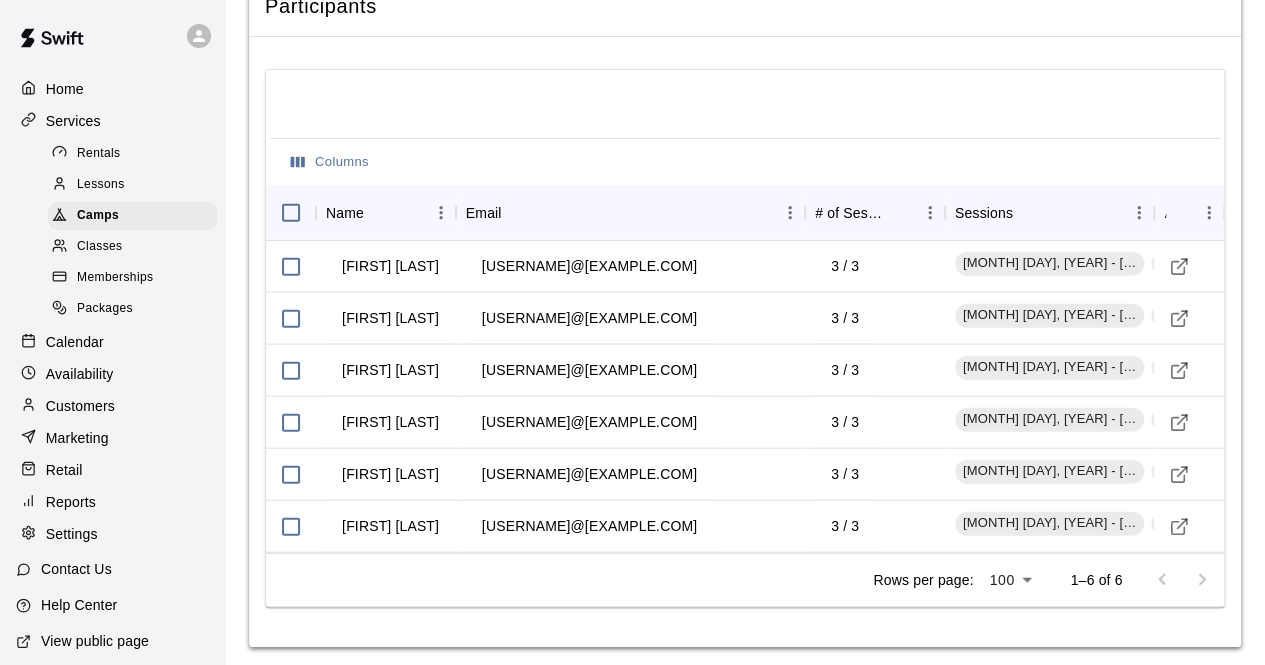 scroll, scrollTop: 2136, scrollLeft: 0, axis: vertical 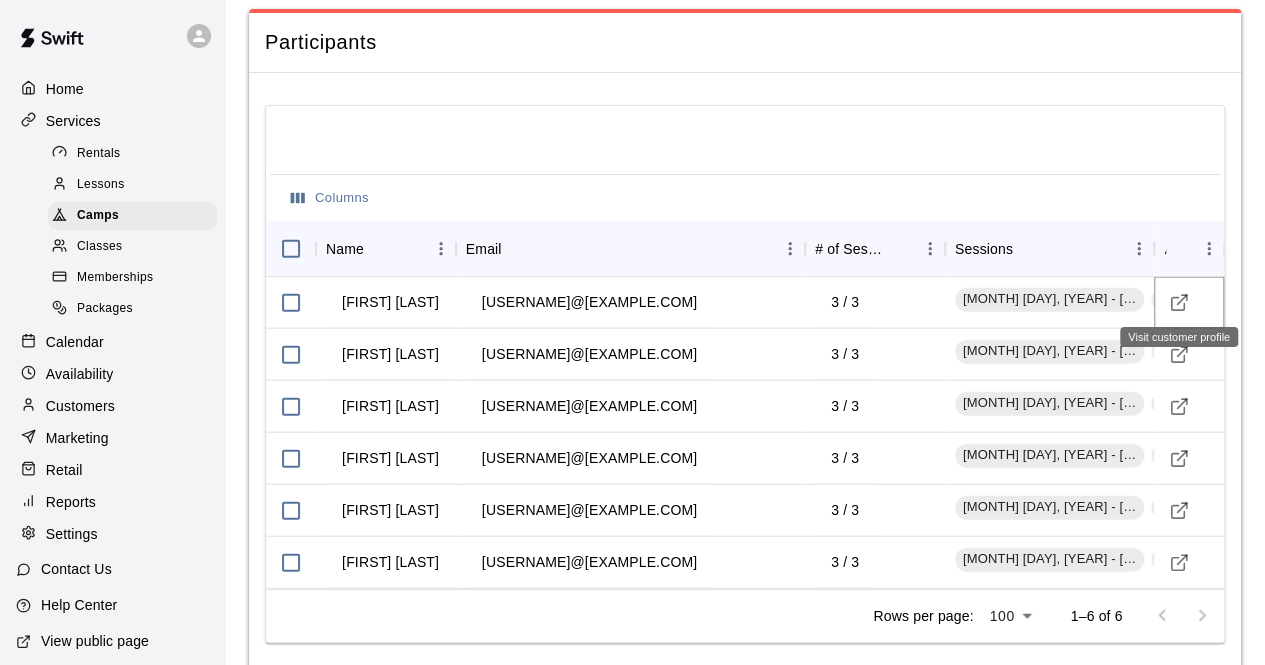 click 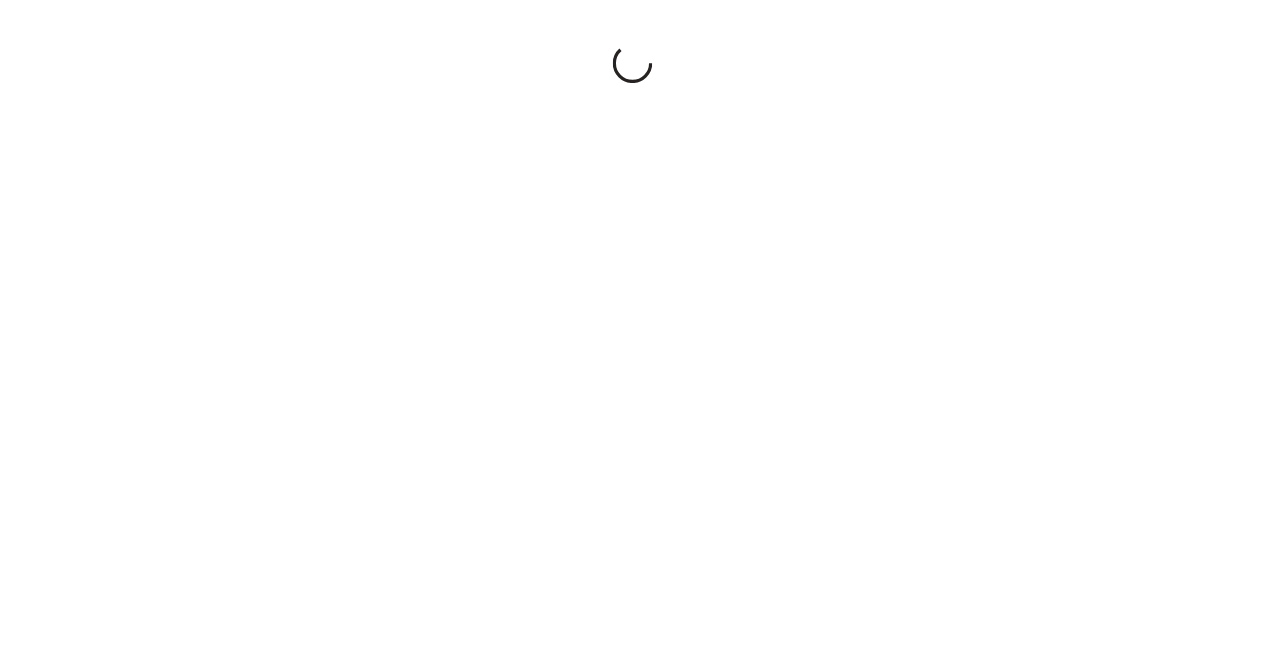 scroll, scrollTop: 0, scrollLeft: 0, axis: both 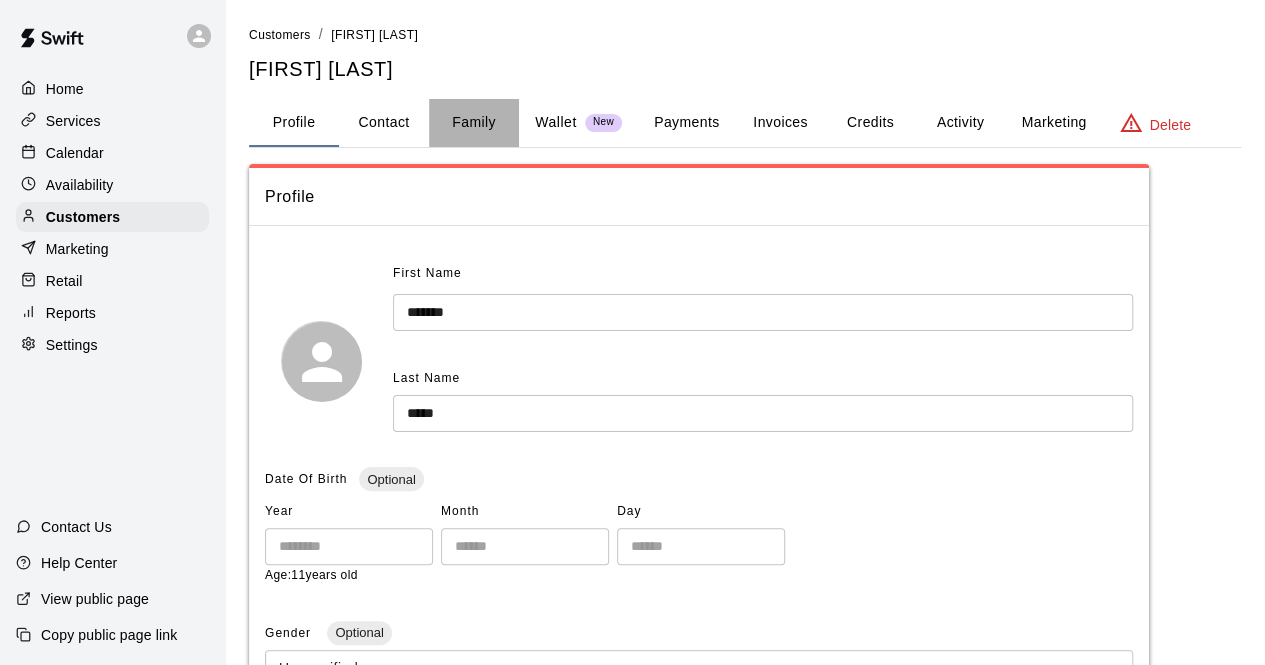 click on "Family" at bounding box center (474, 123) 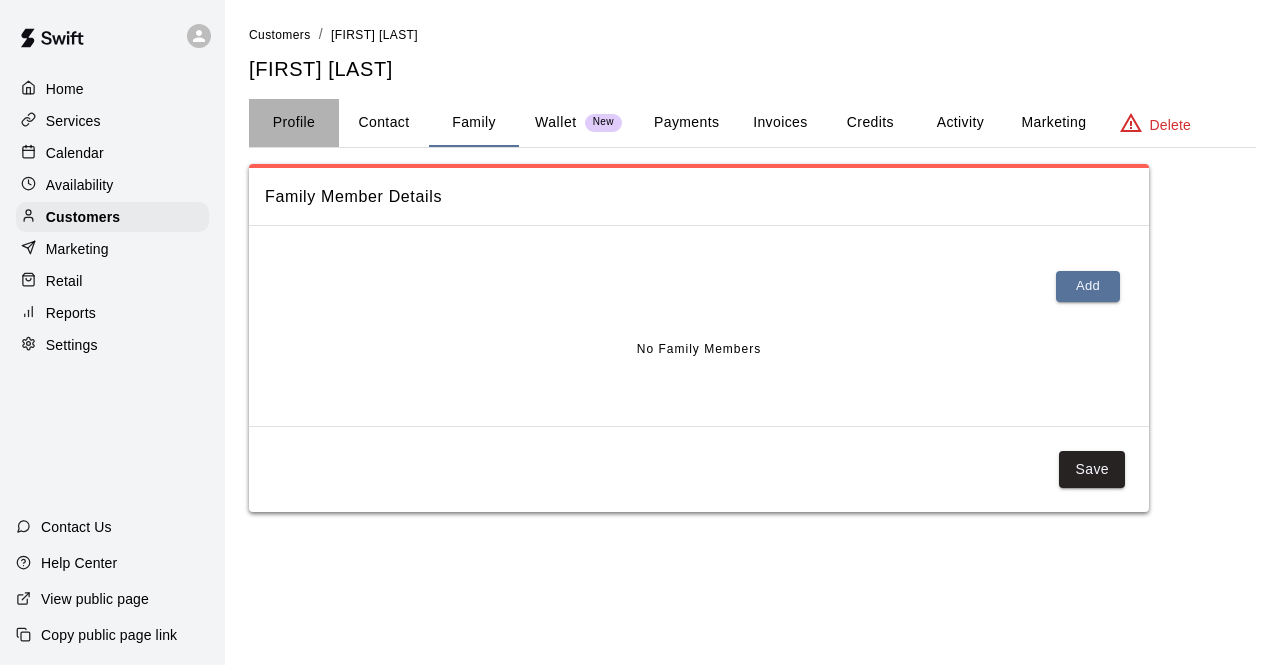click on "Profile" at bounding box center (294, 123) 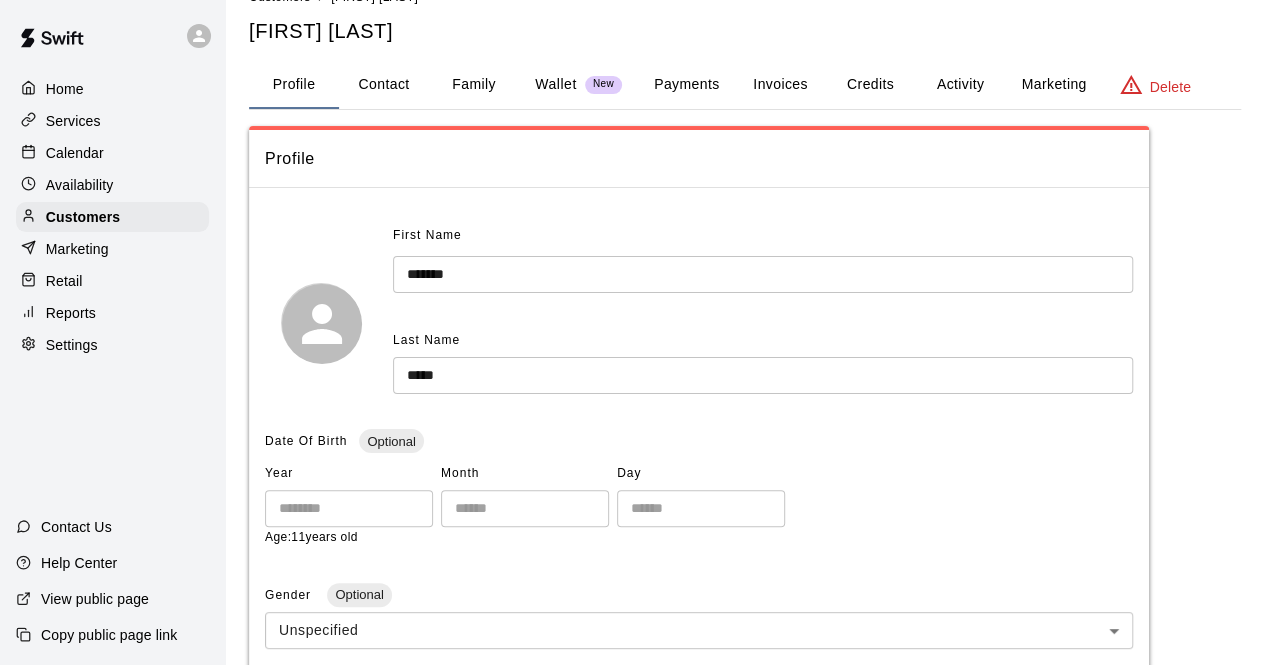 scroll, scrollTop: 0, scrollLeft: 0, axis: both 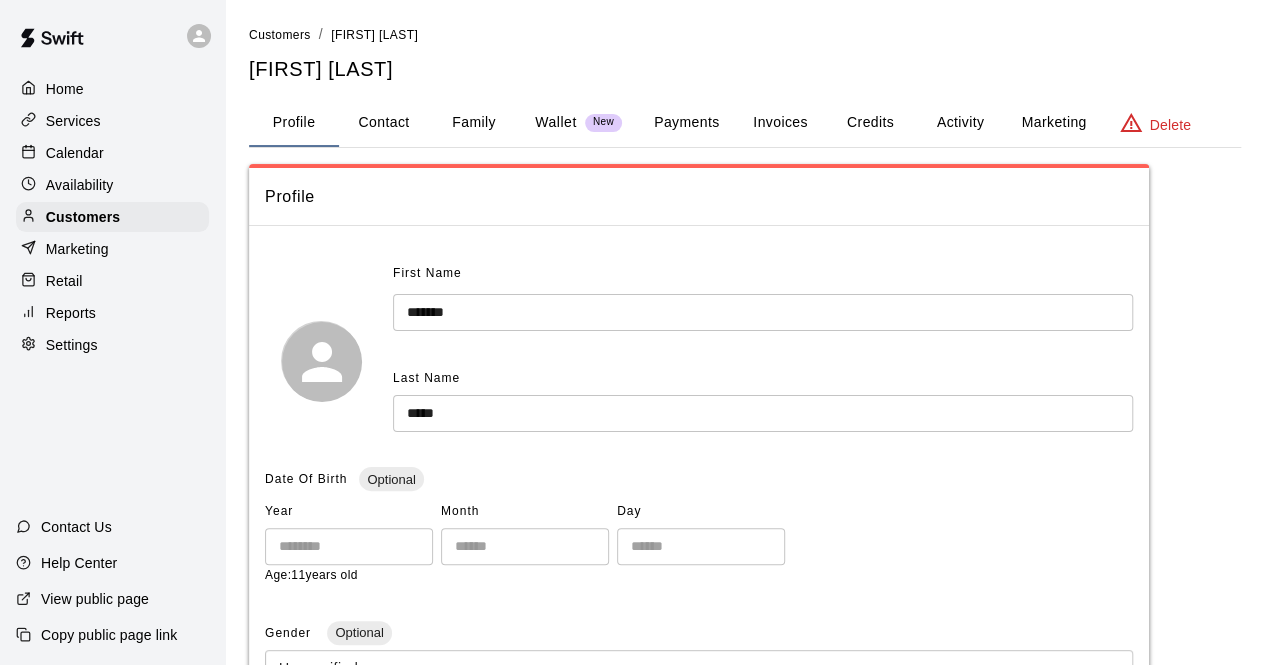 click on "Services" at bounding box center (112, 121) 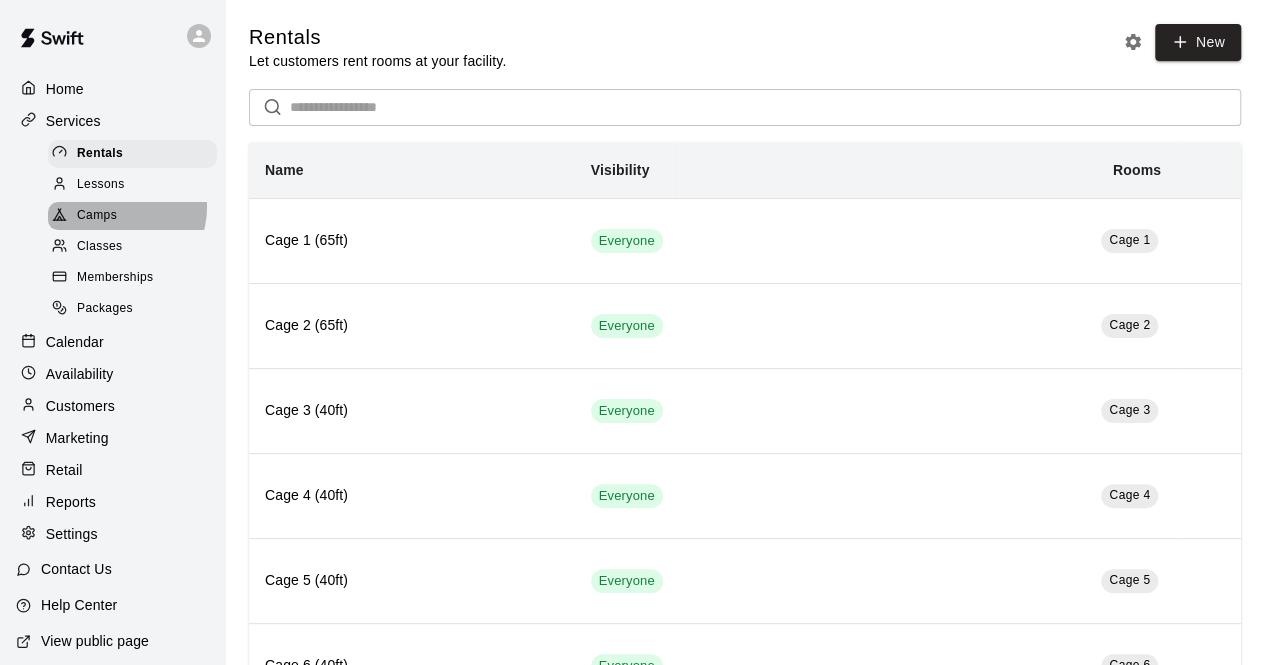 click on "Camps" at bounding box center (132, 216) 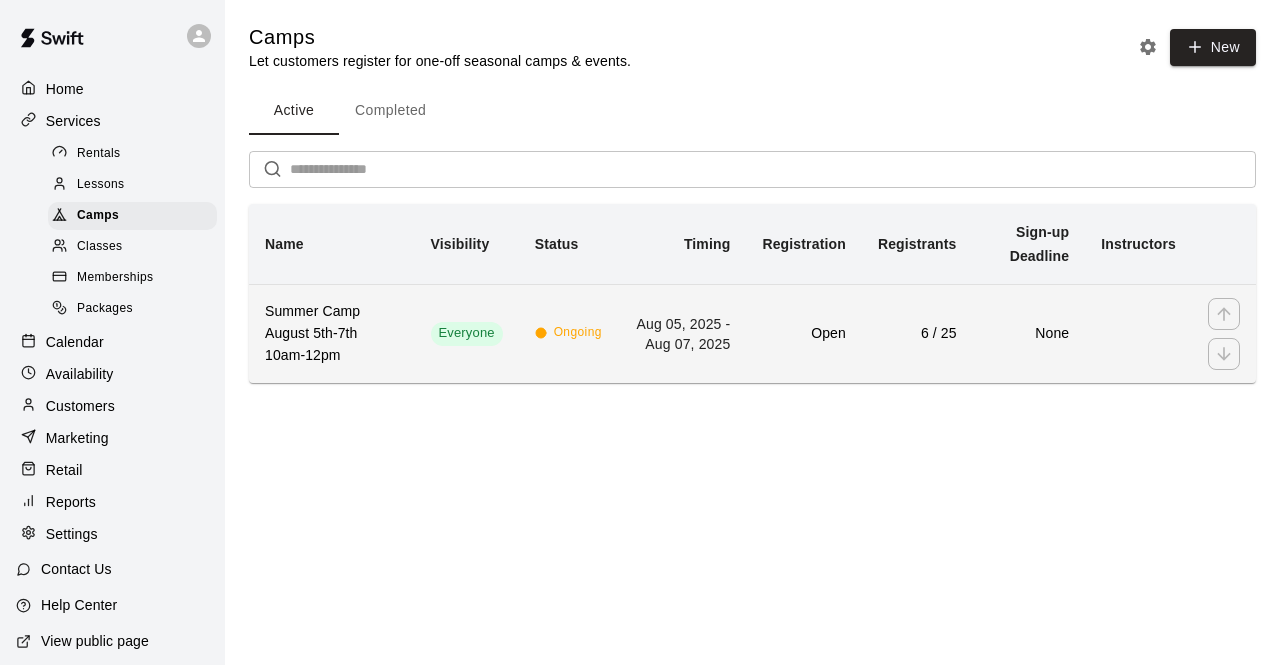 click on "Aug 05, 2025 - Aug 07, 2025" at bounding box center [682, 333] 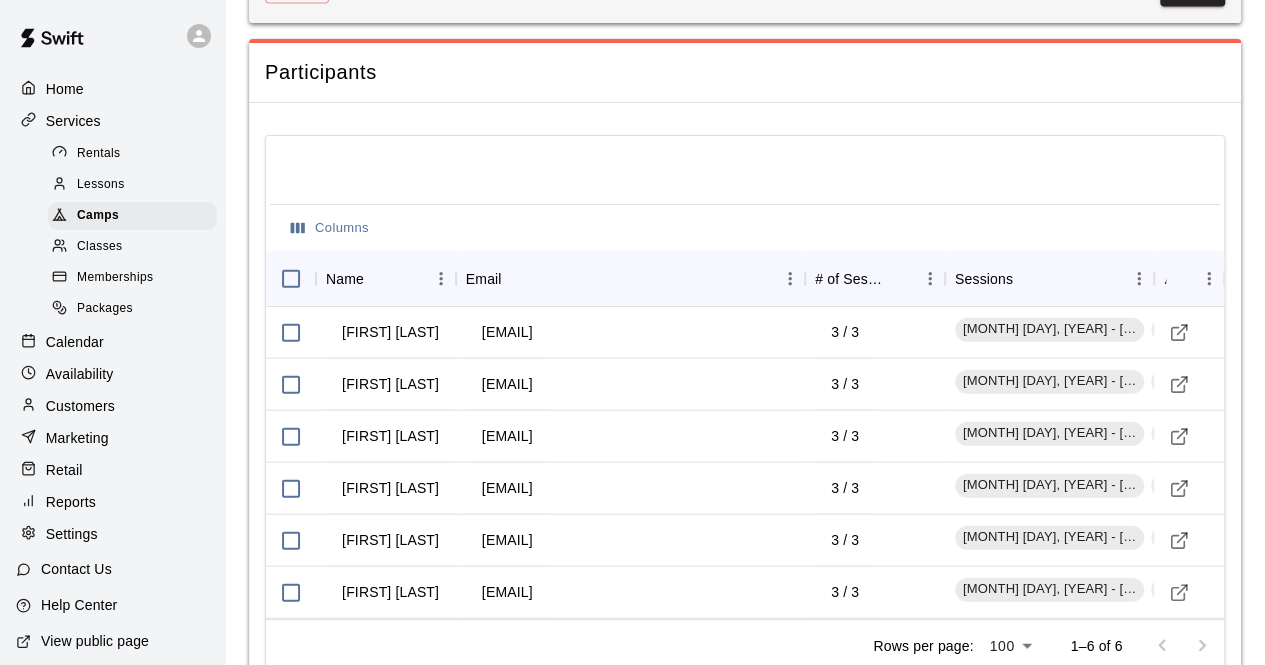 scroll, scrollTop: 2118, scrollLeft: 0, axis: vertical 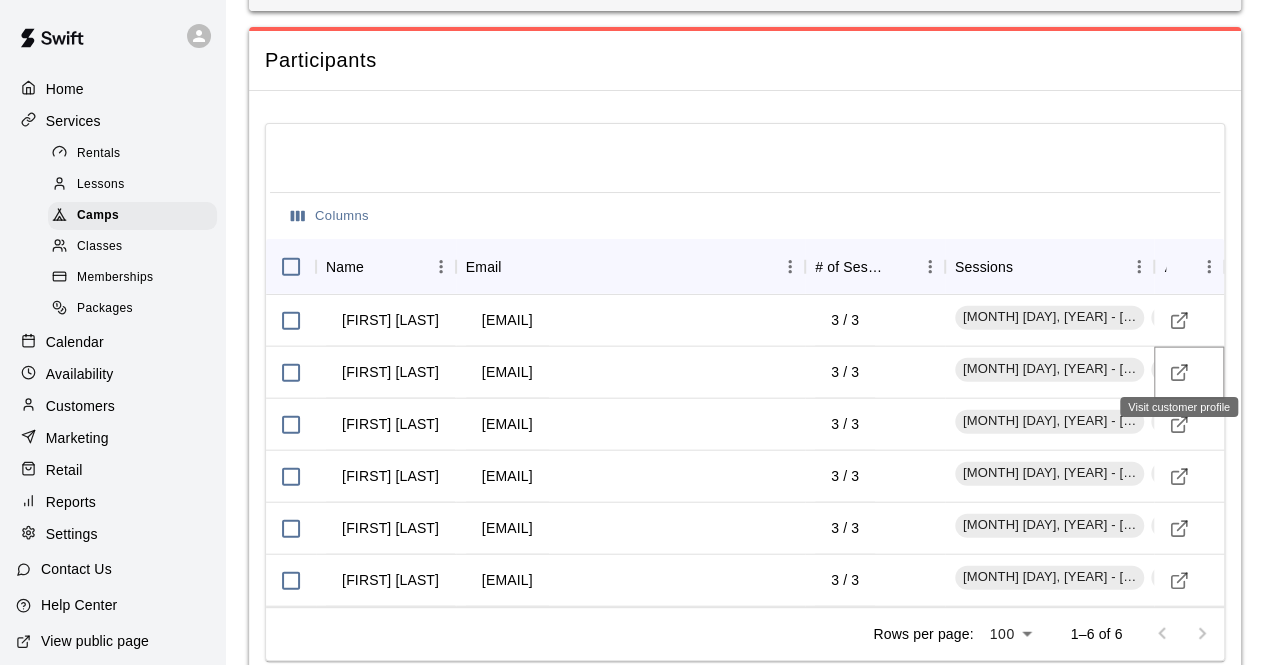 click at bounding box center (1179, 373) 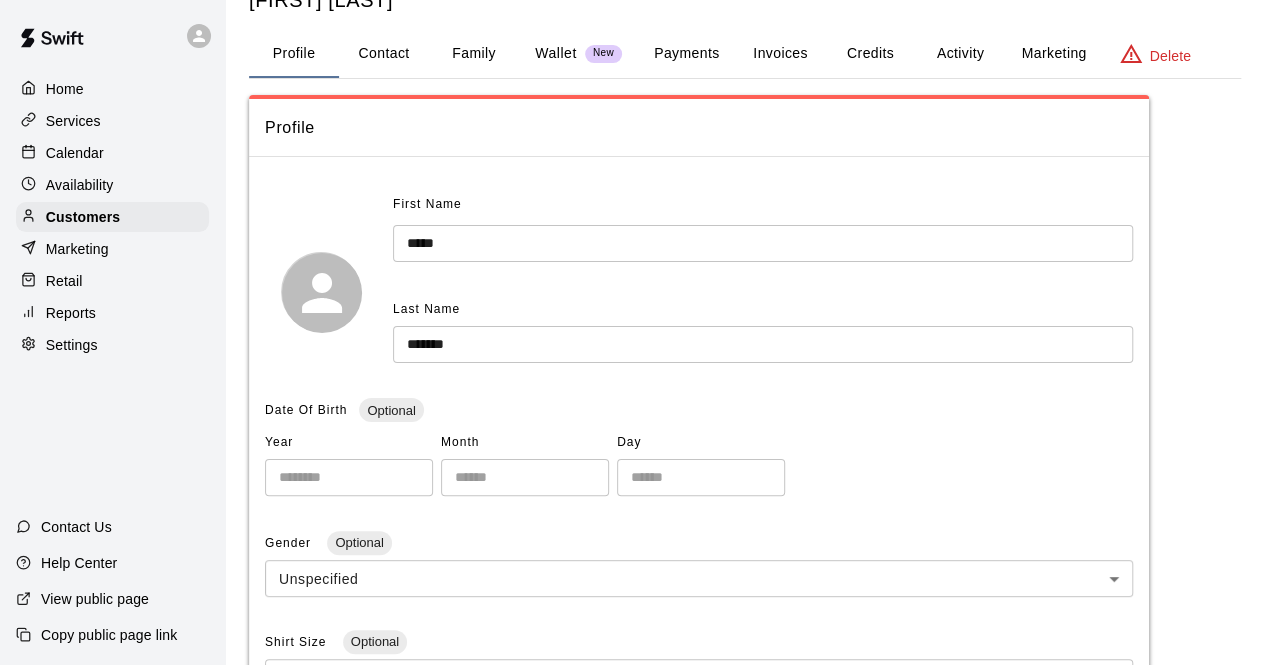 scroll, scrollTop: 43, scrollLeft: 0, axis: vertical 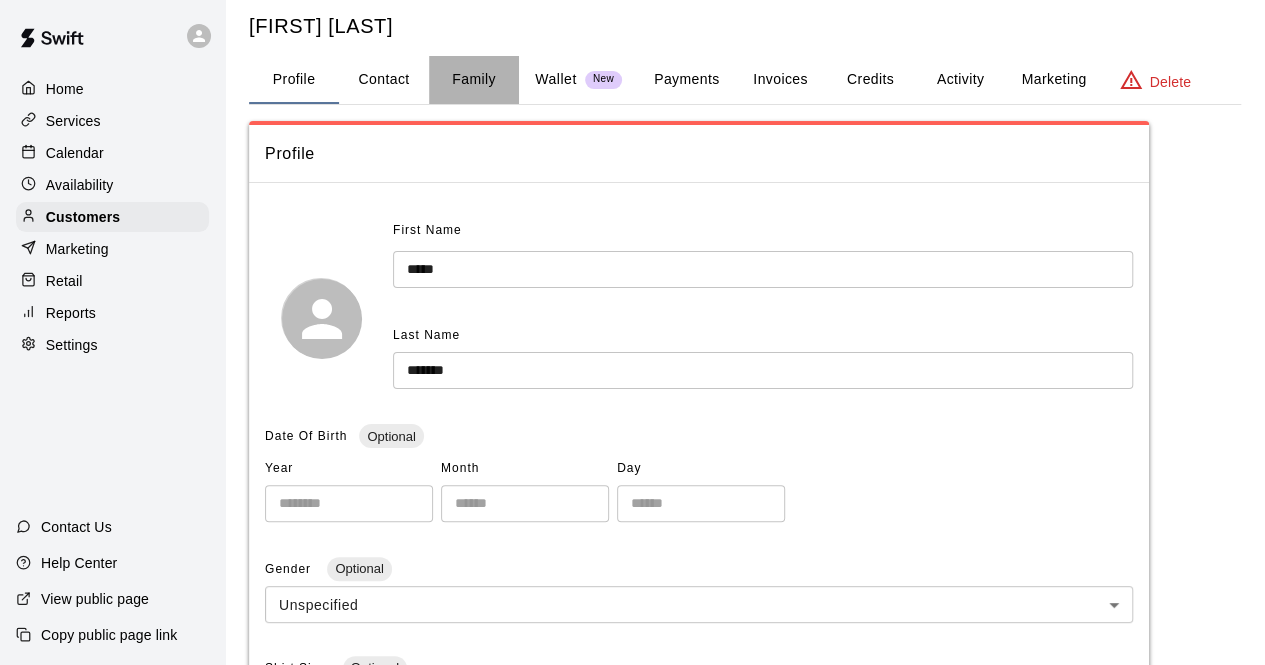 click on "Family" at bounding box center [474, 80] 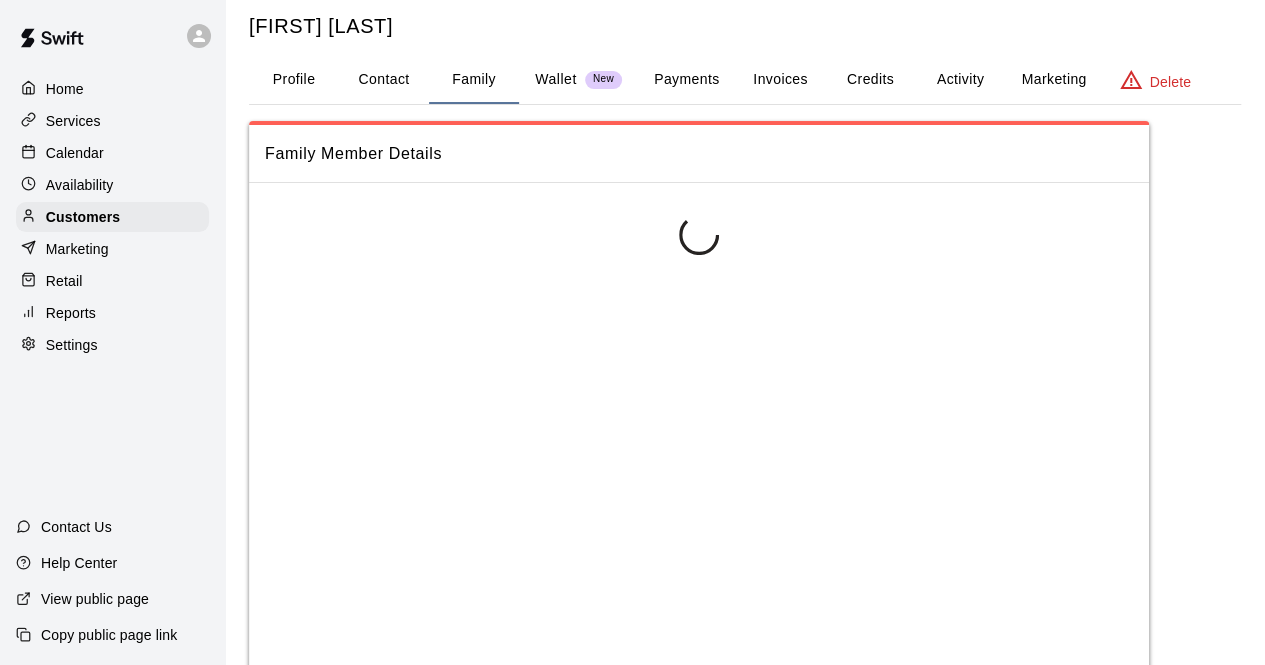 scroll, scrollTop: 0, scrollLeft: 0, axis: both 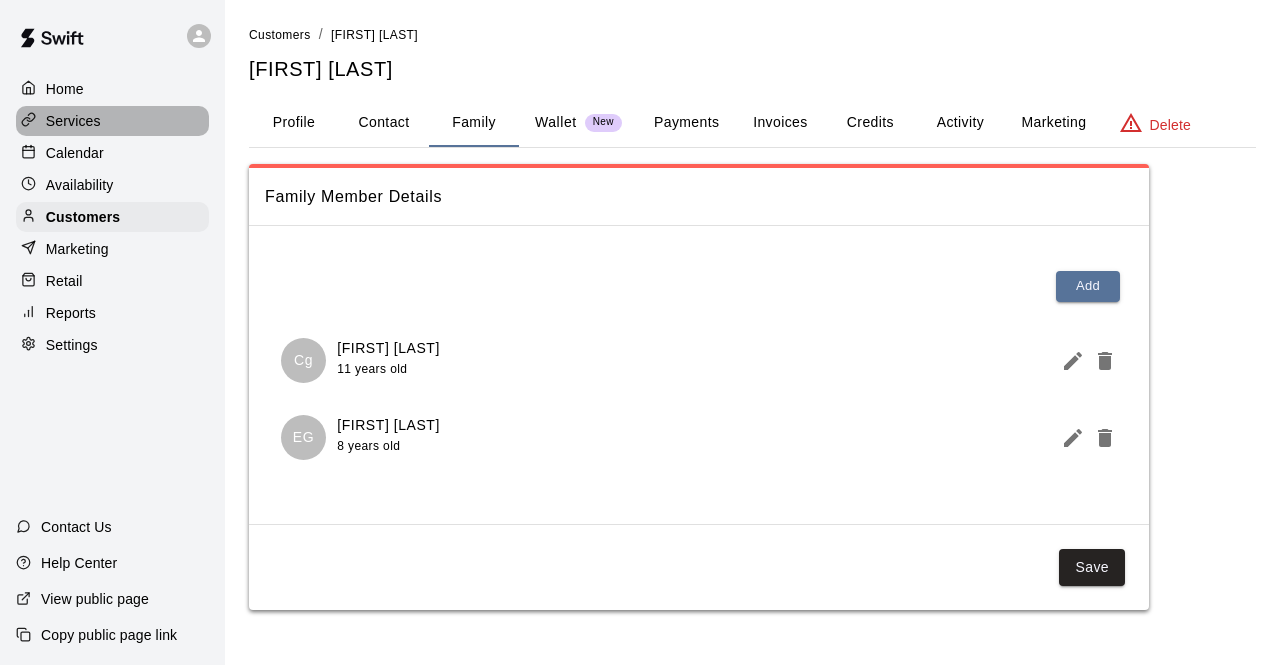 click on "Services" at bounding box center (112, 121) 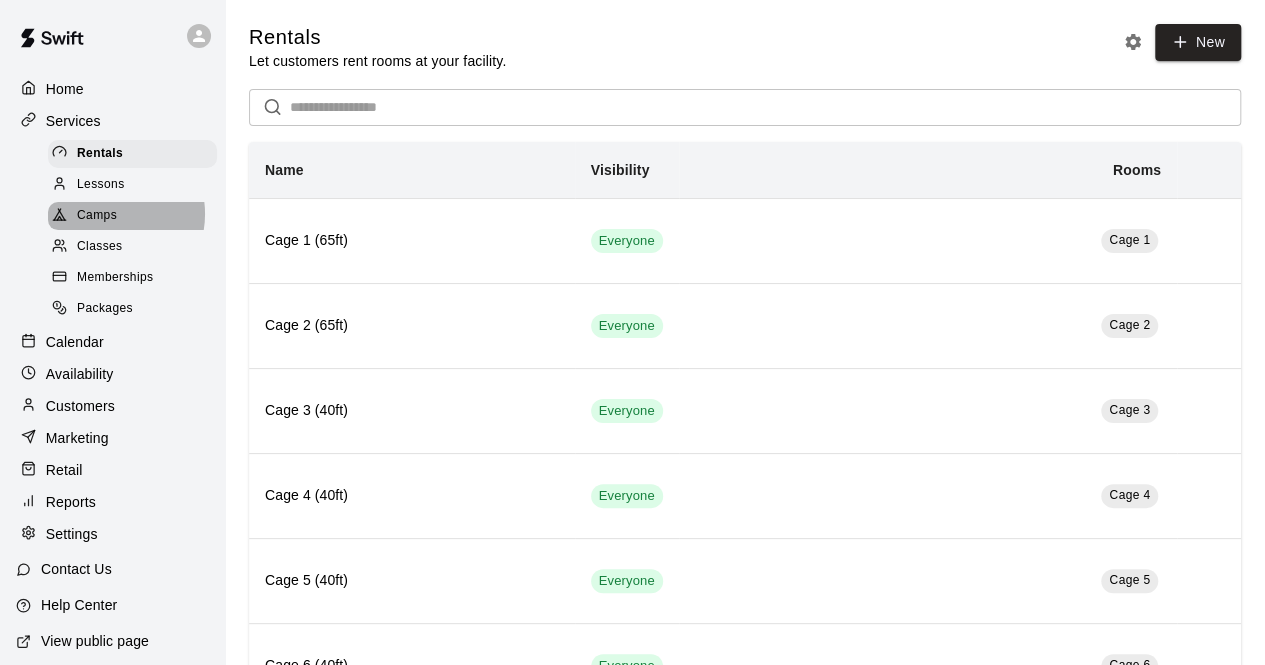 click on "Camps" at bounding box center [97, 216] 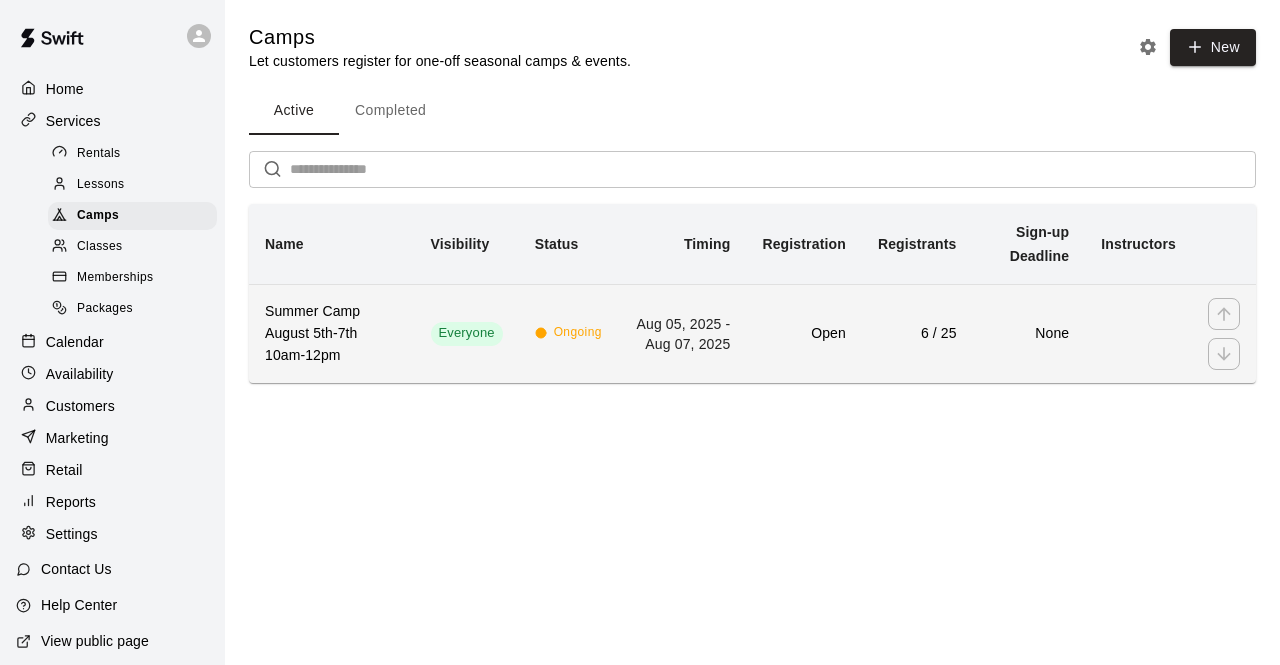 click on "Ongoing" at bounding box center (568, 333) 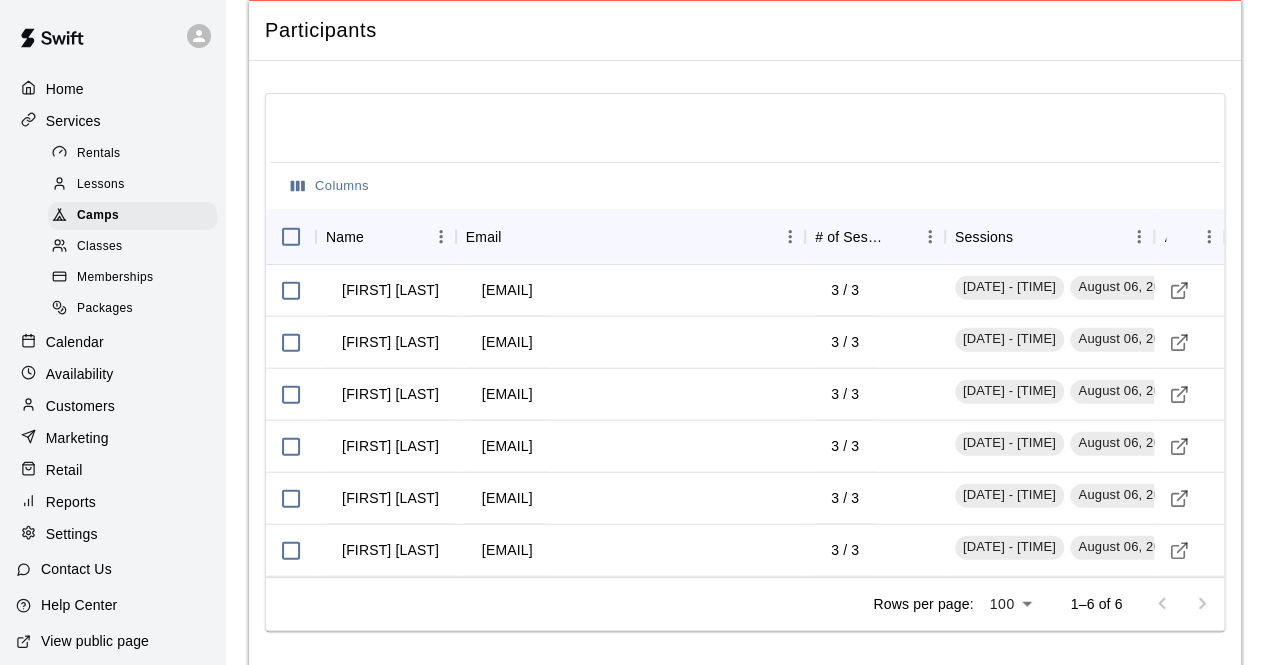 scroll, scrollTop: 2172, scrollLeft: 0, axis: vertical 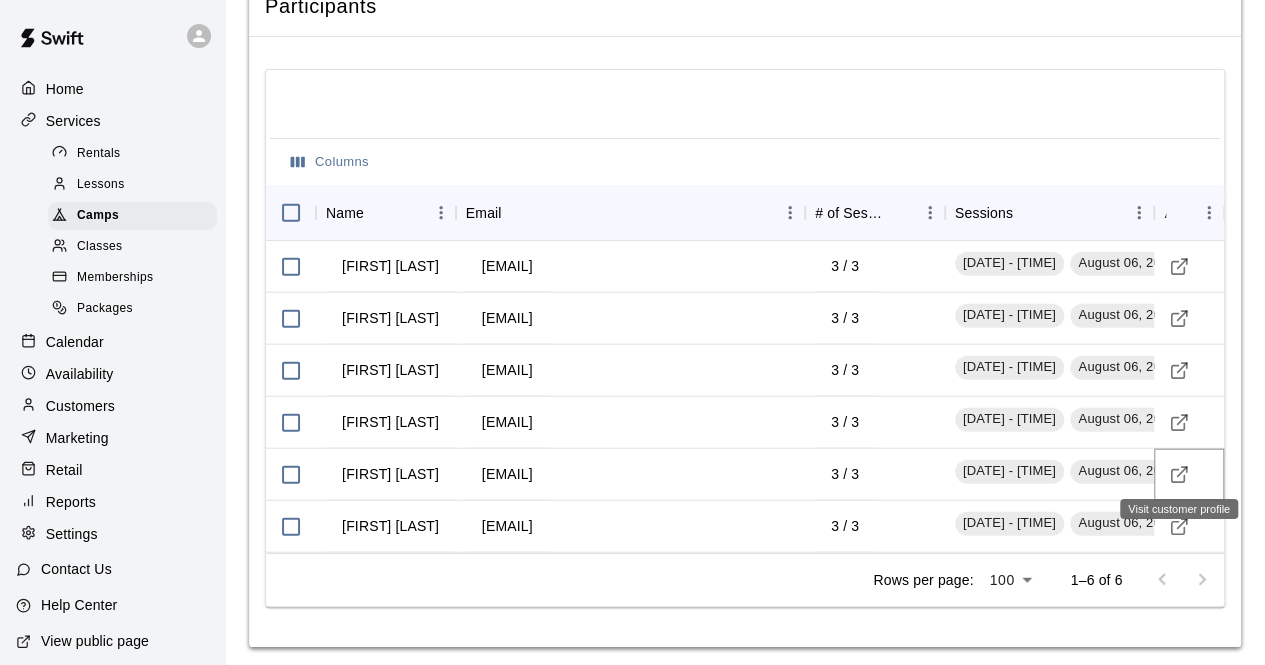click 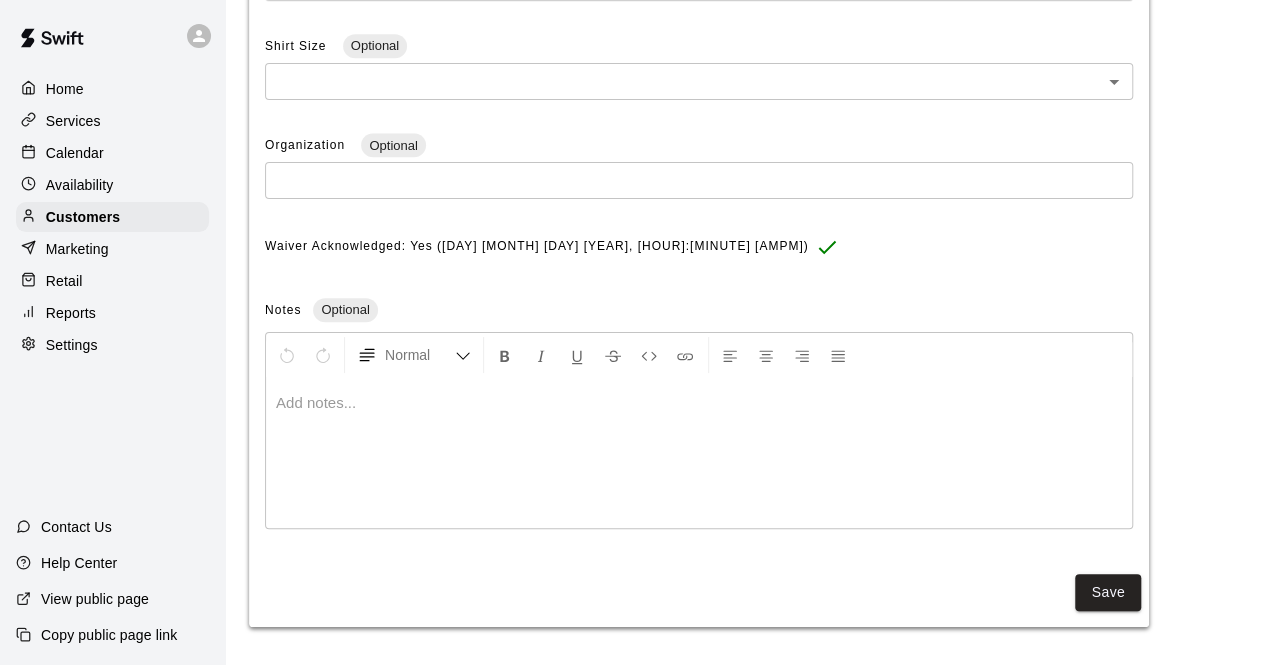 scroll, scrollTop: 0, scrollLeft: 0, axis: both 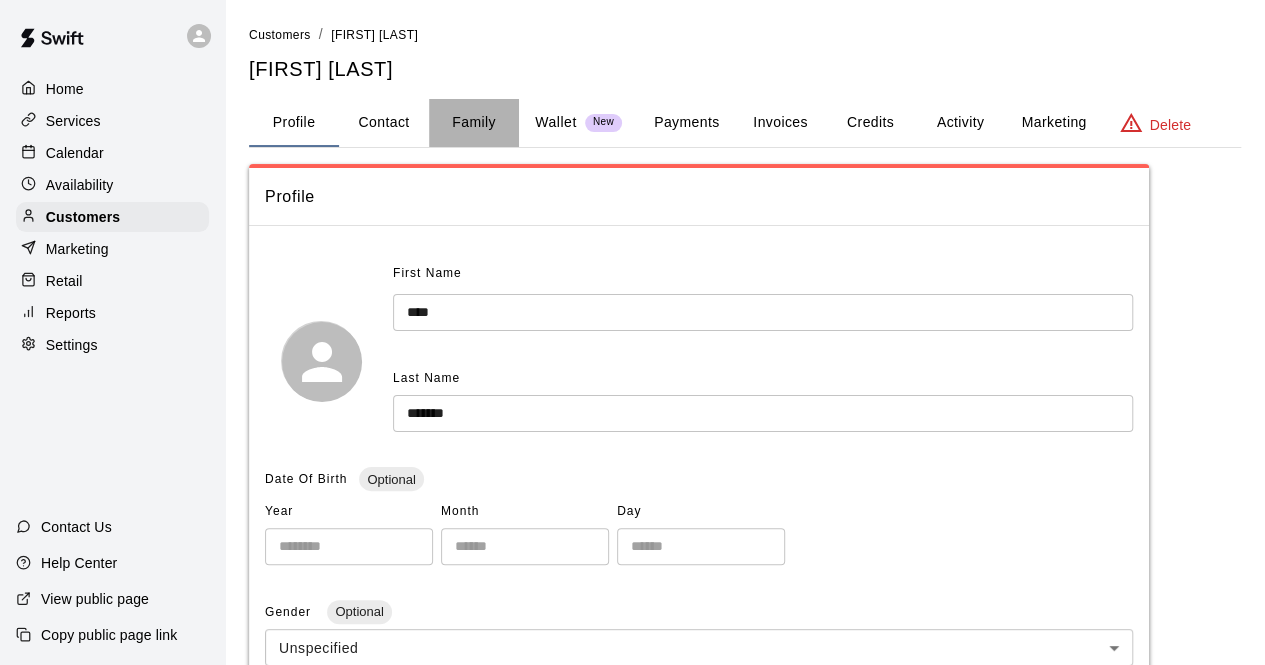 click on "Family" at bounding box center [474, 123] 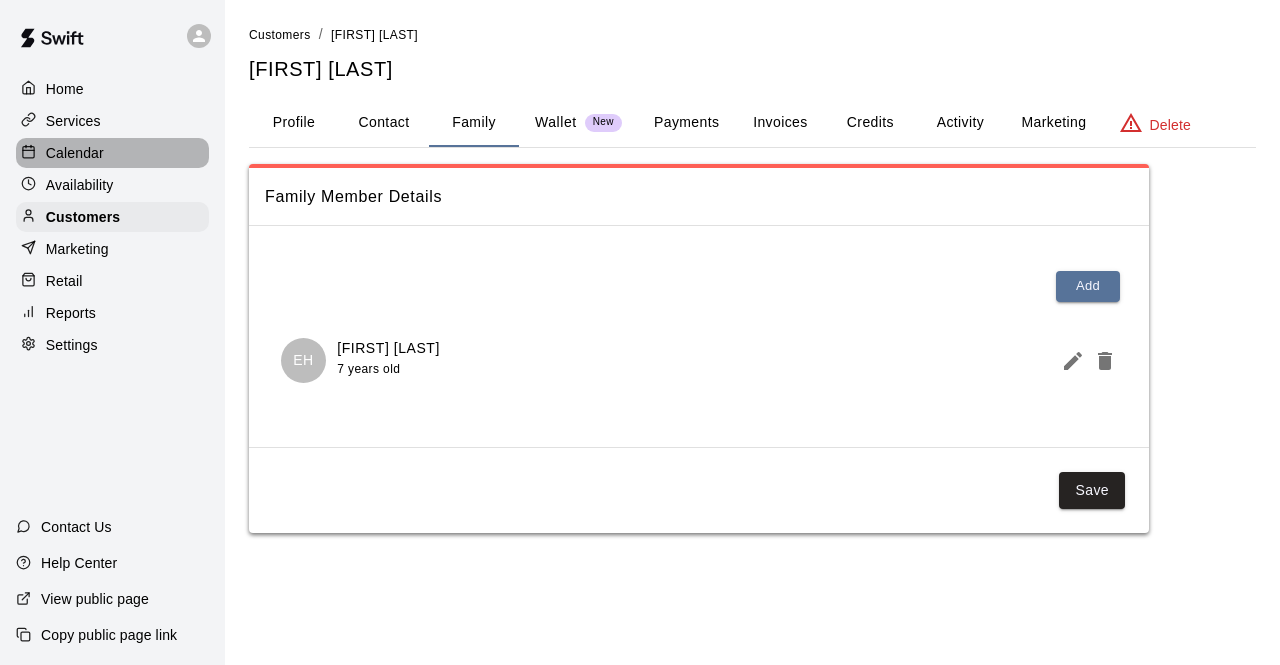 click on "Calendar" at bounding box center (112, 153) 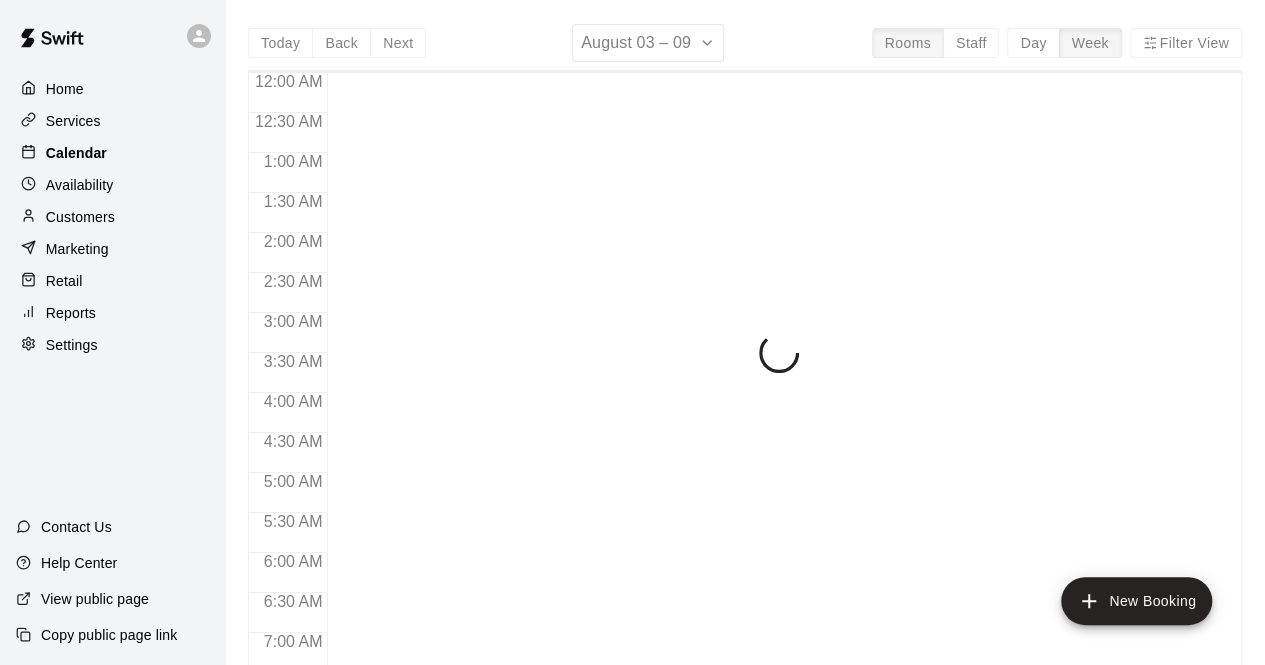scroll, scrollTop: 730, scrollLeft: 0, axis: vertical 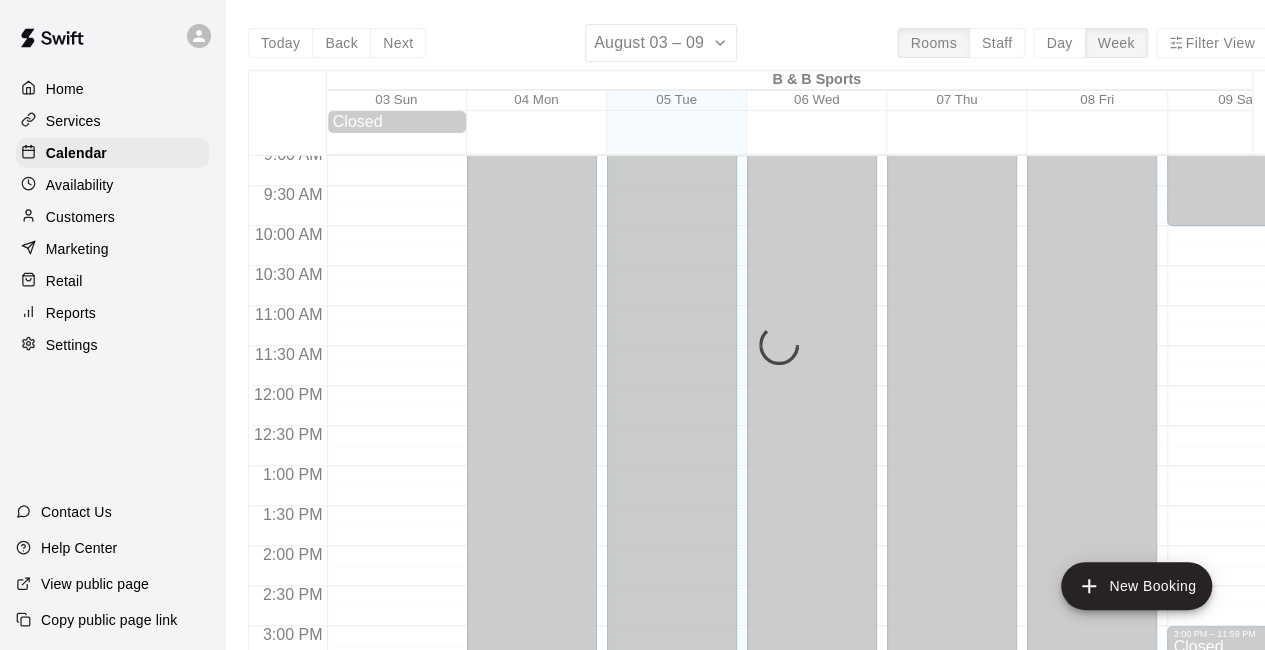 click on "Home" at bounding box center [112, 89] 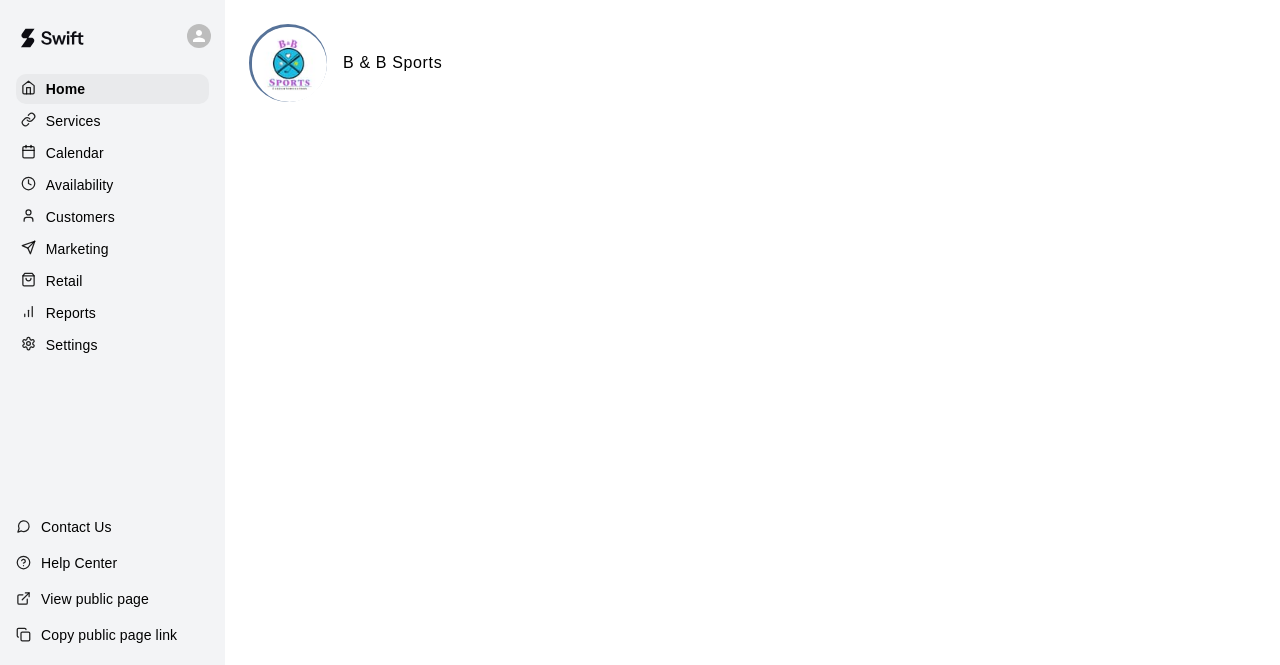 click on "Services" at bounding box center [112, 121] 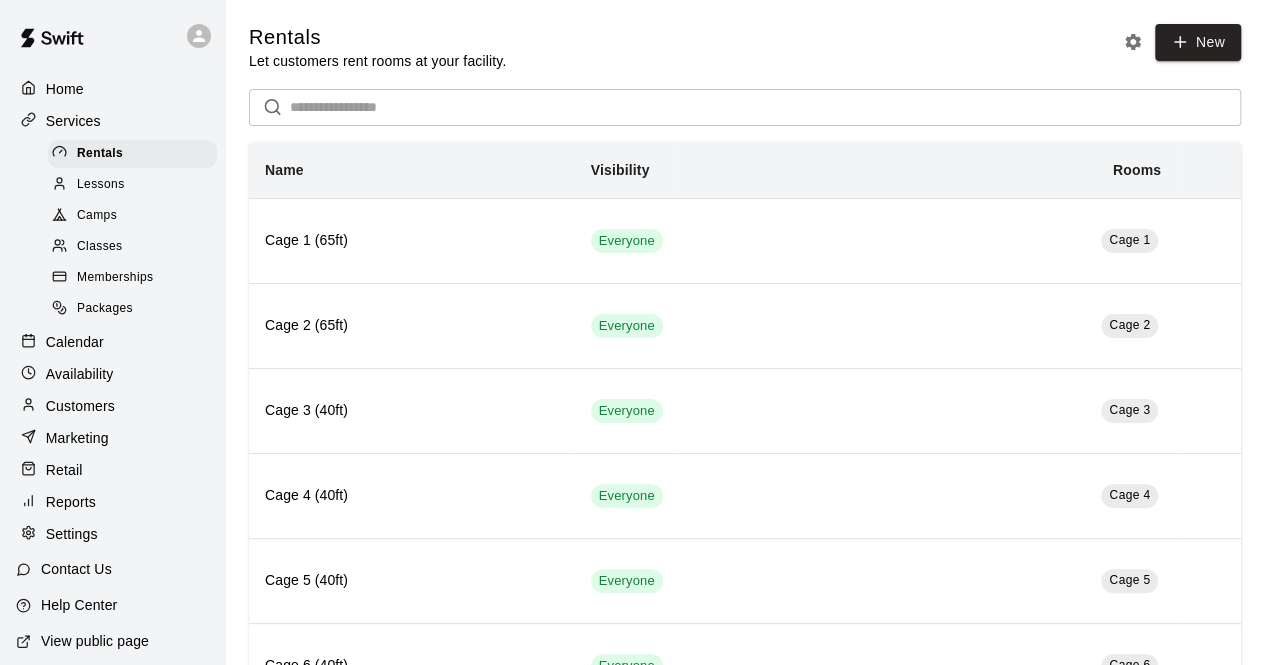 click on "Camps" at bounding box center (97, 216) 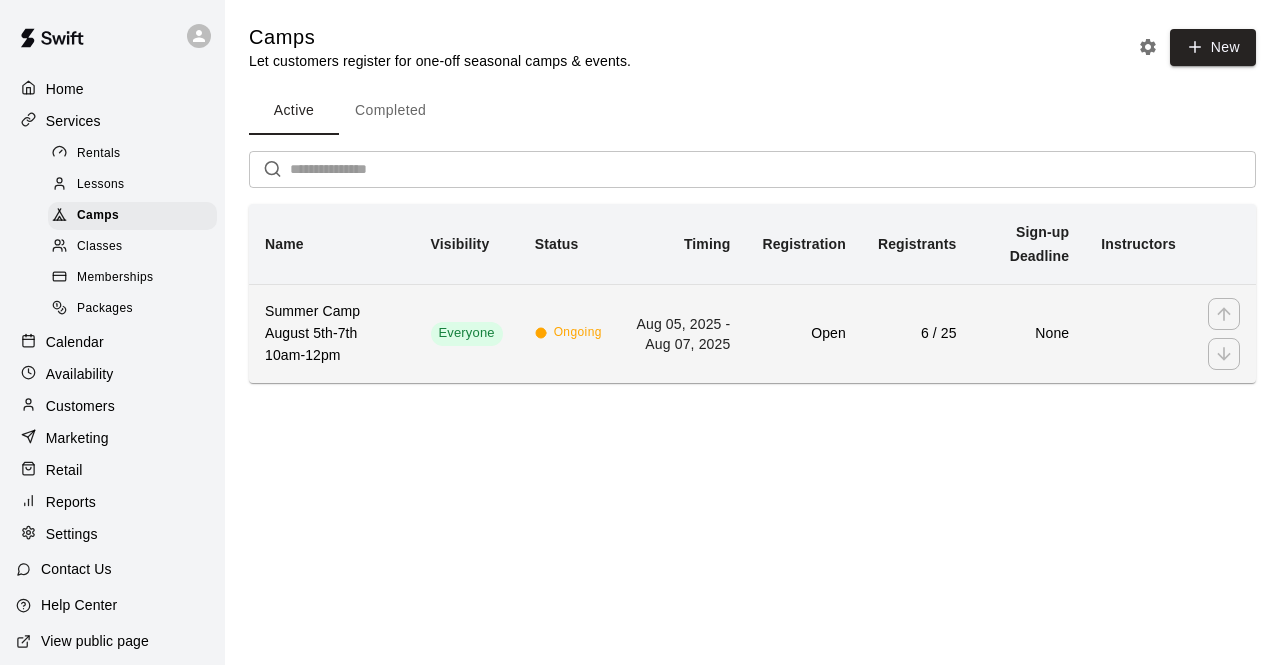 click on "Ongoing" at bounding box center (568, 333) 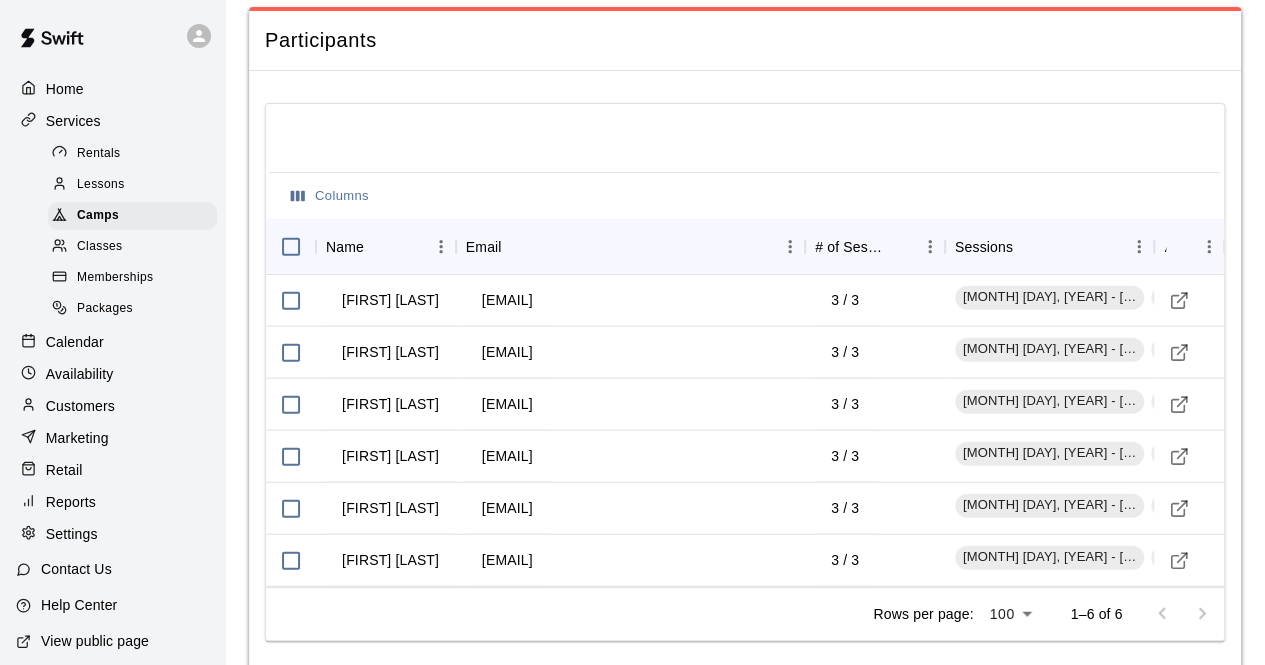 scroll, scrollTop: 2172, scrollLeft: 0, axis: vertical 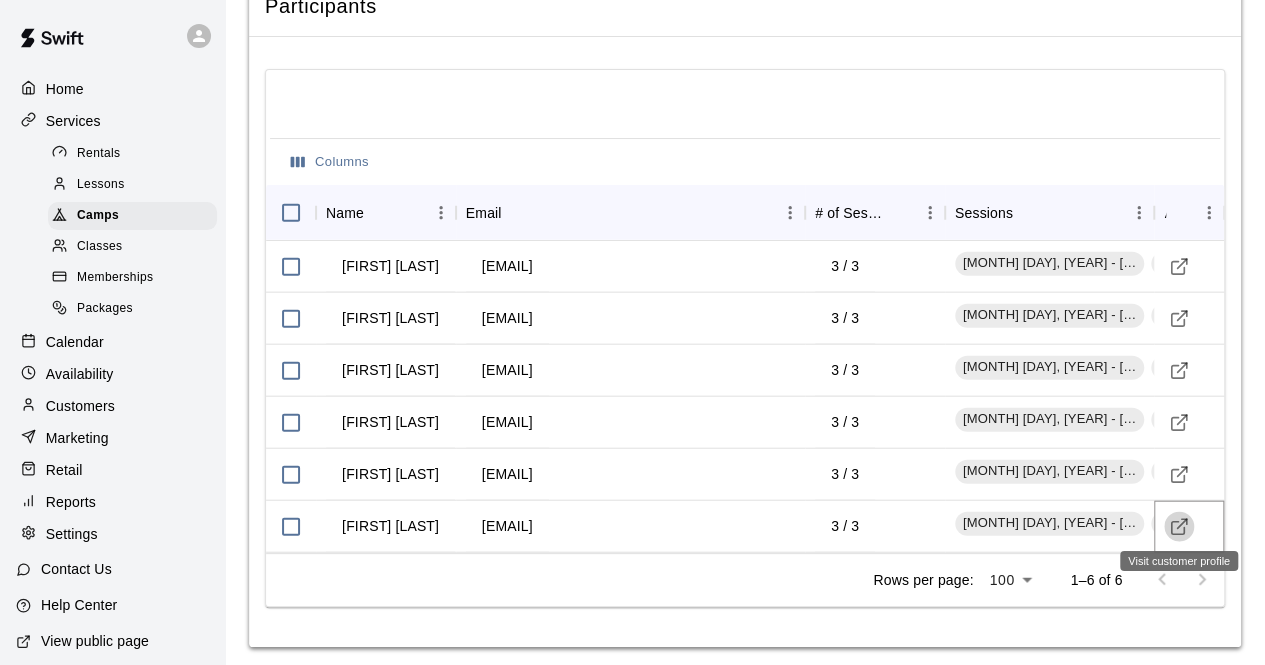 click 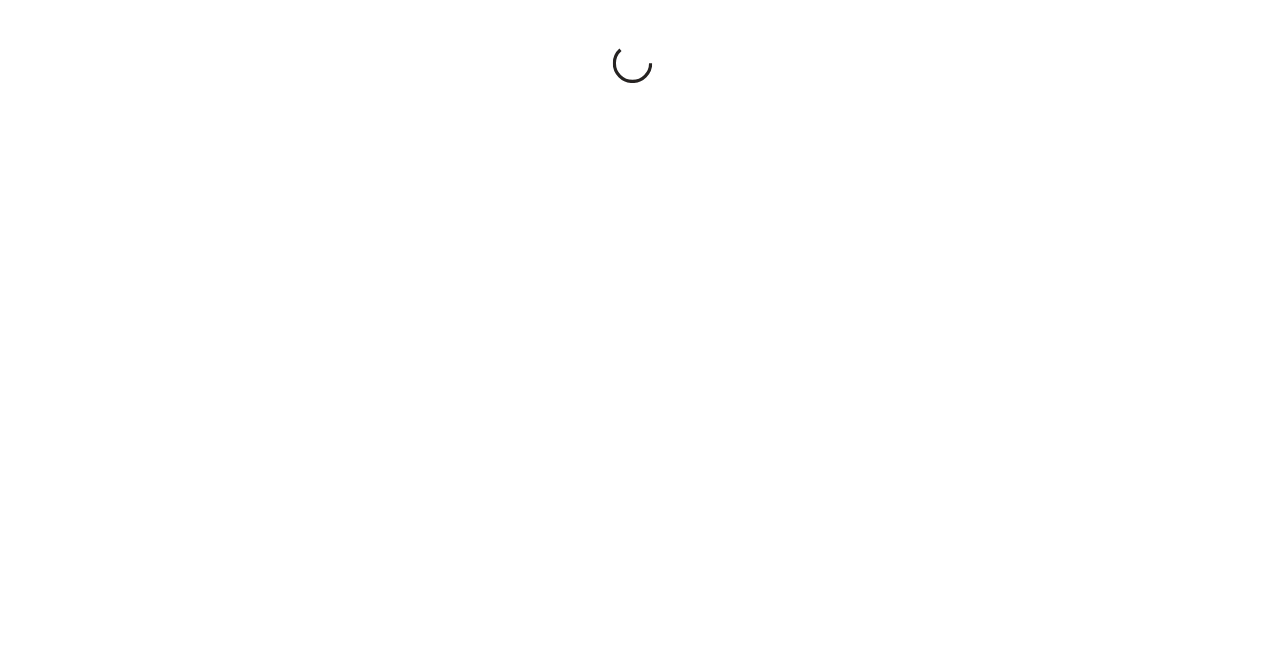 scroll, scrollTop: 0, scrollLeft: 0, axis: both 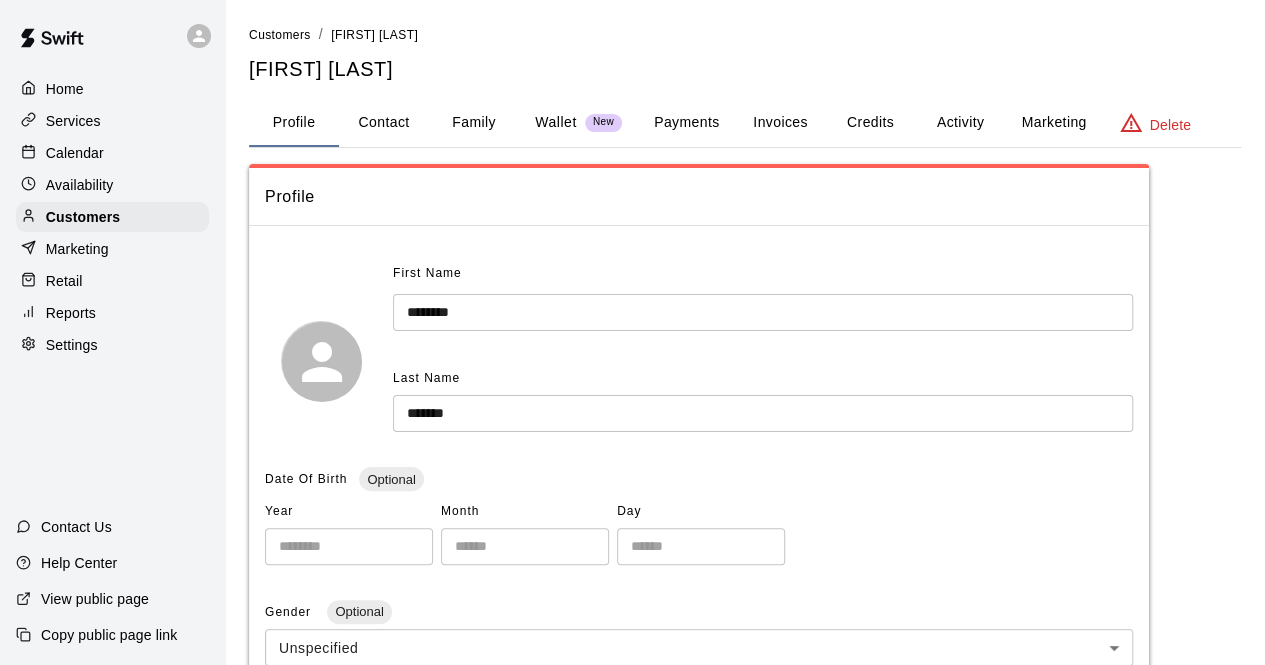click on "Family" at bounding box center (474, 123) 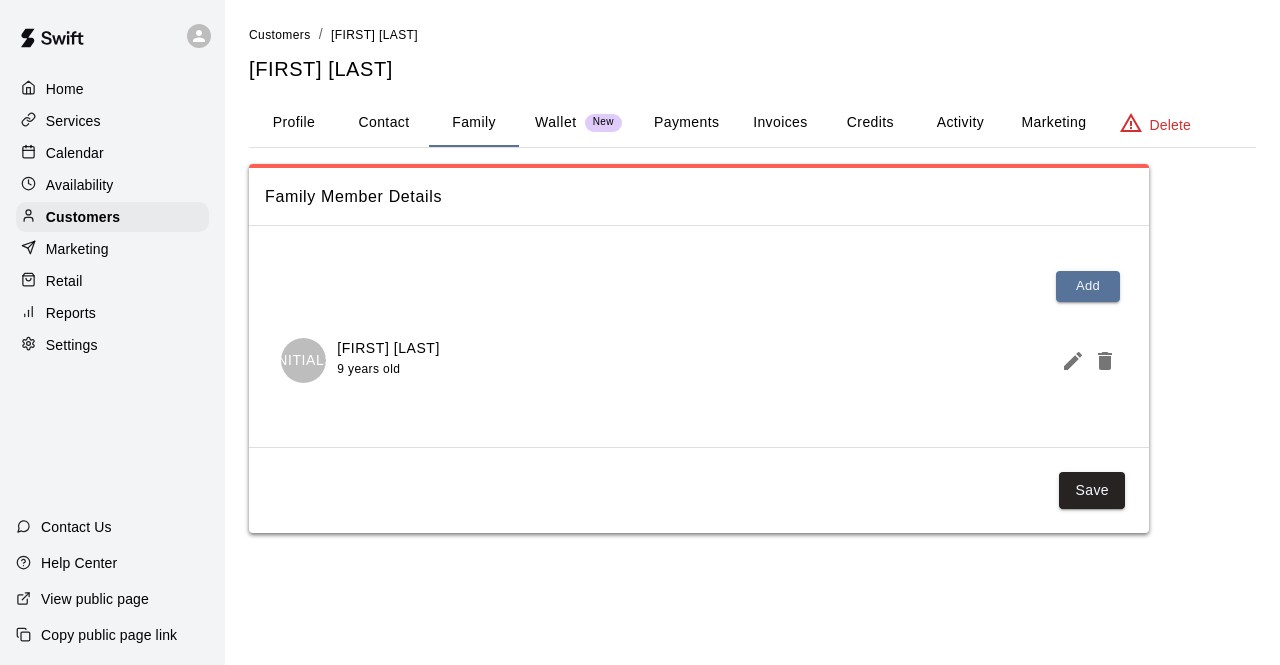 click on "Calendar" at bounding box center (75, 153) 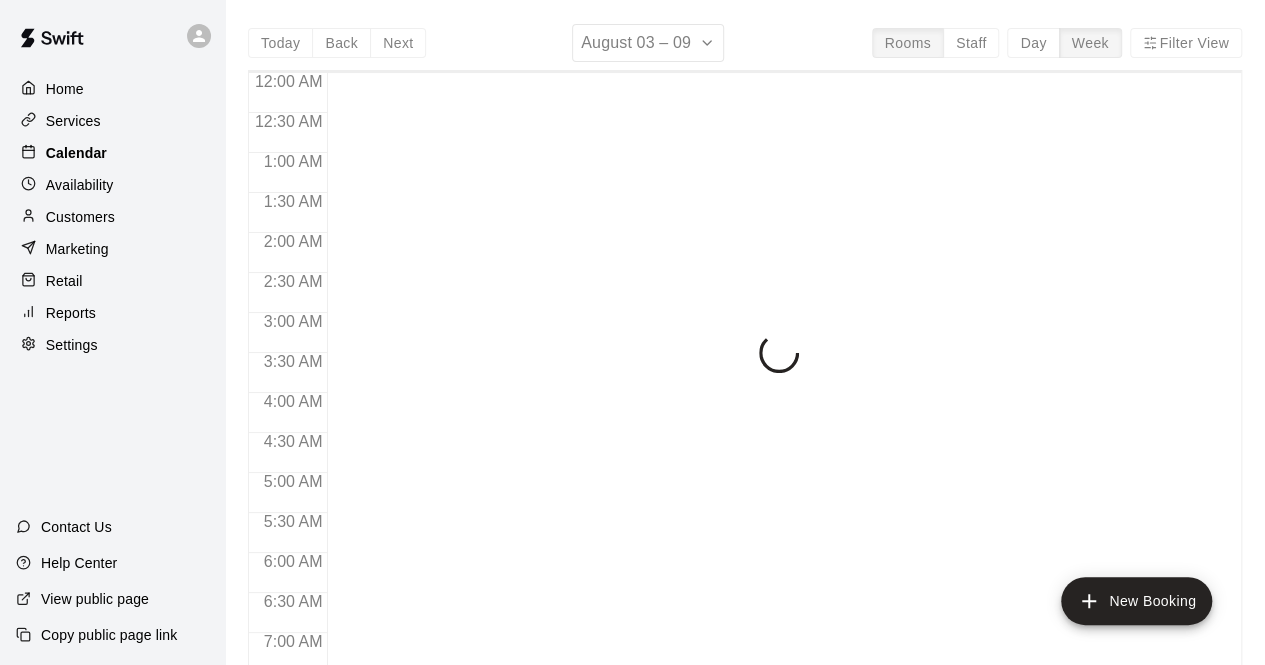 scroll, scrollTop: 730, scrollLeft: 0, axis: vertical 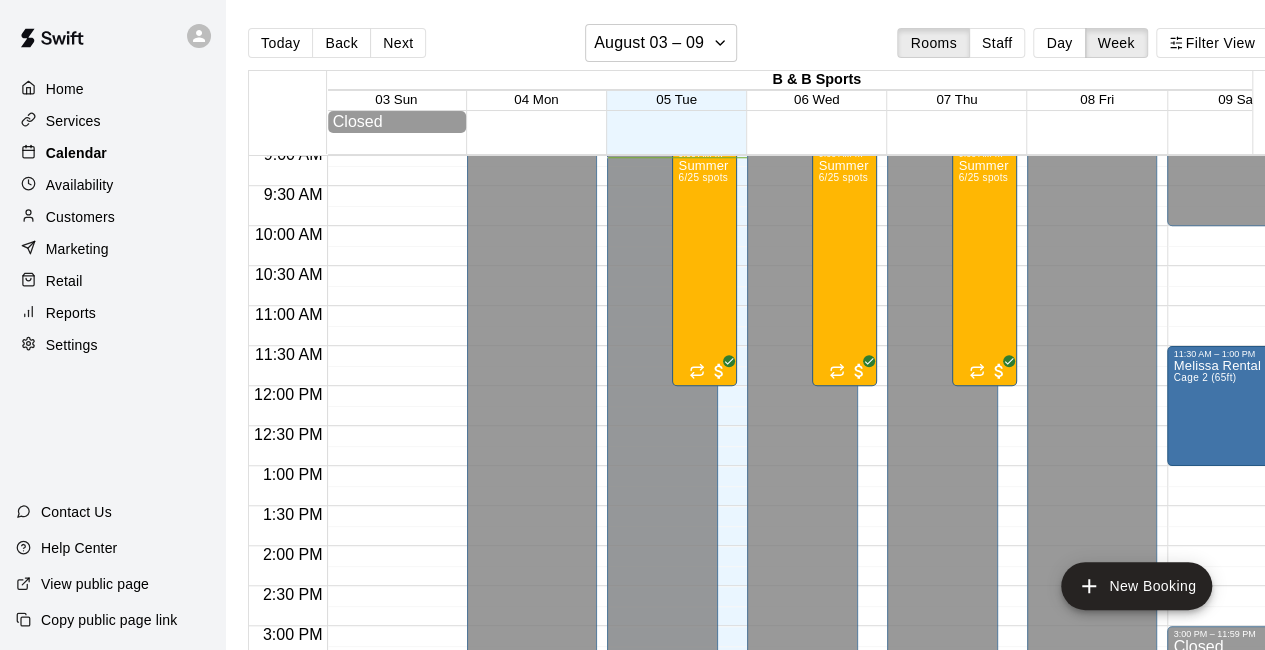 click on "Calendar" at bounding box center [112, 153] 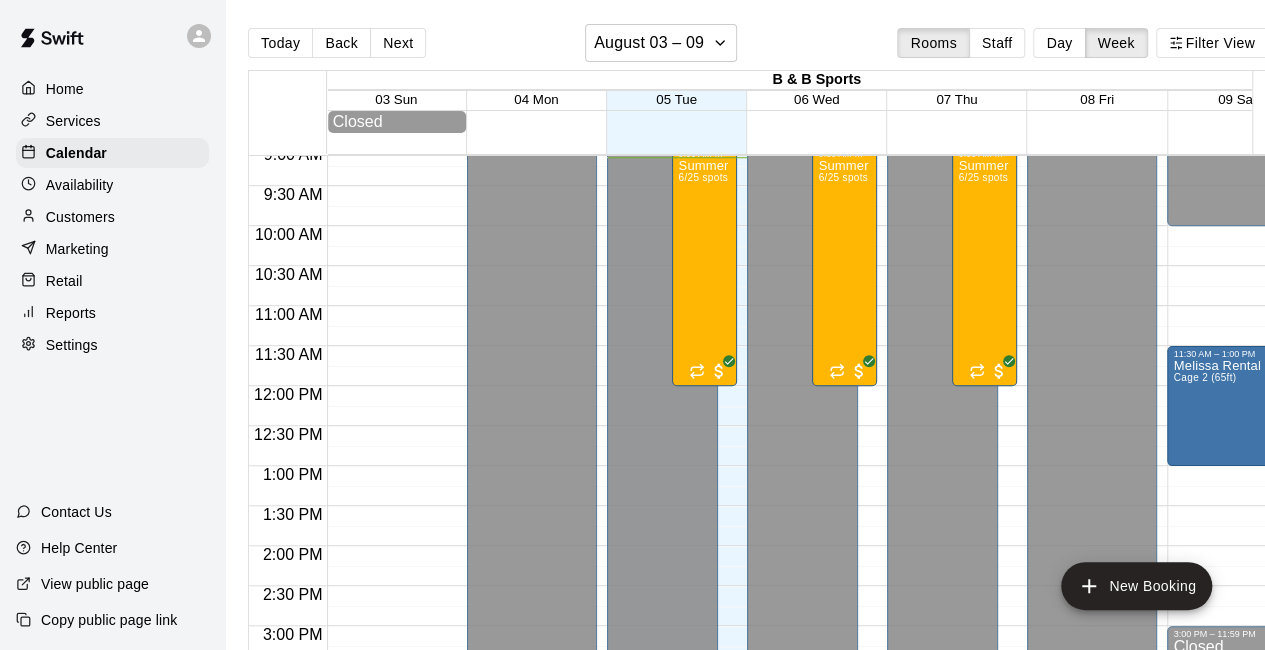 click on "Services" at bounding box center (73, 121) 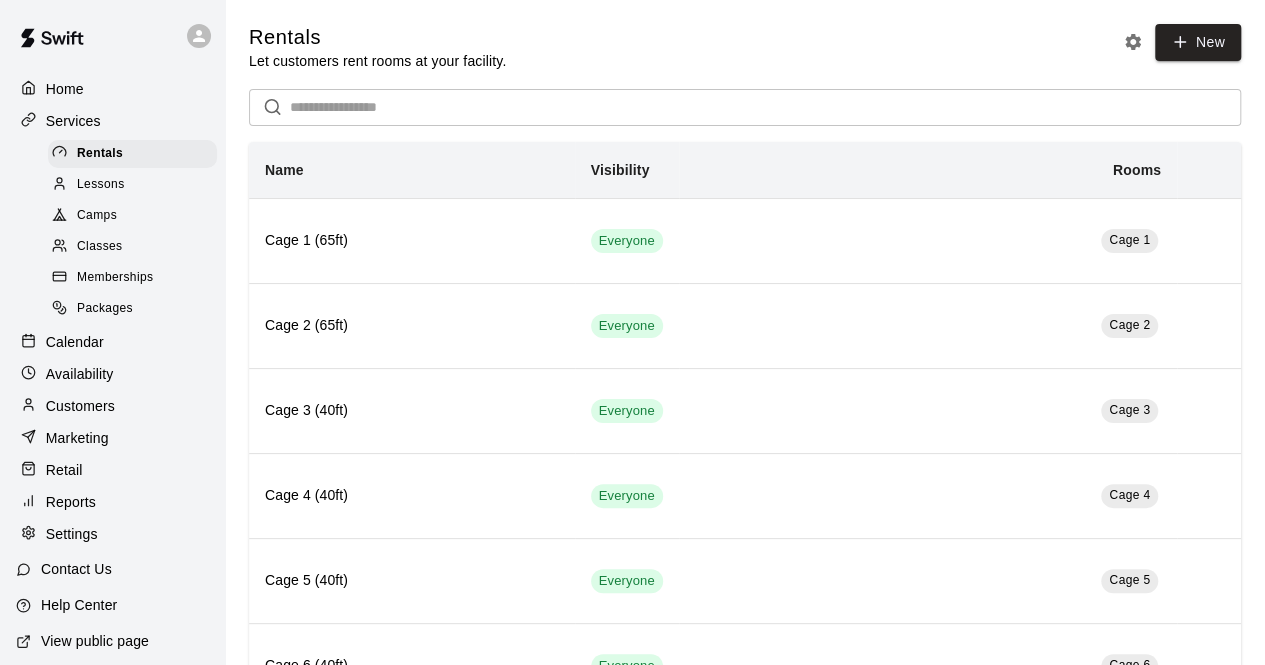 click on "Camps" at bounding box center [97, 216] 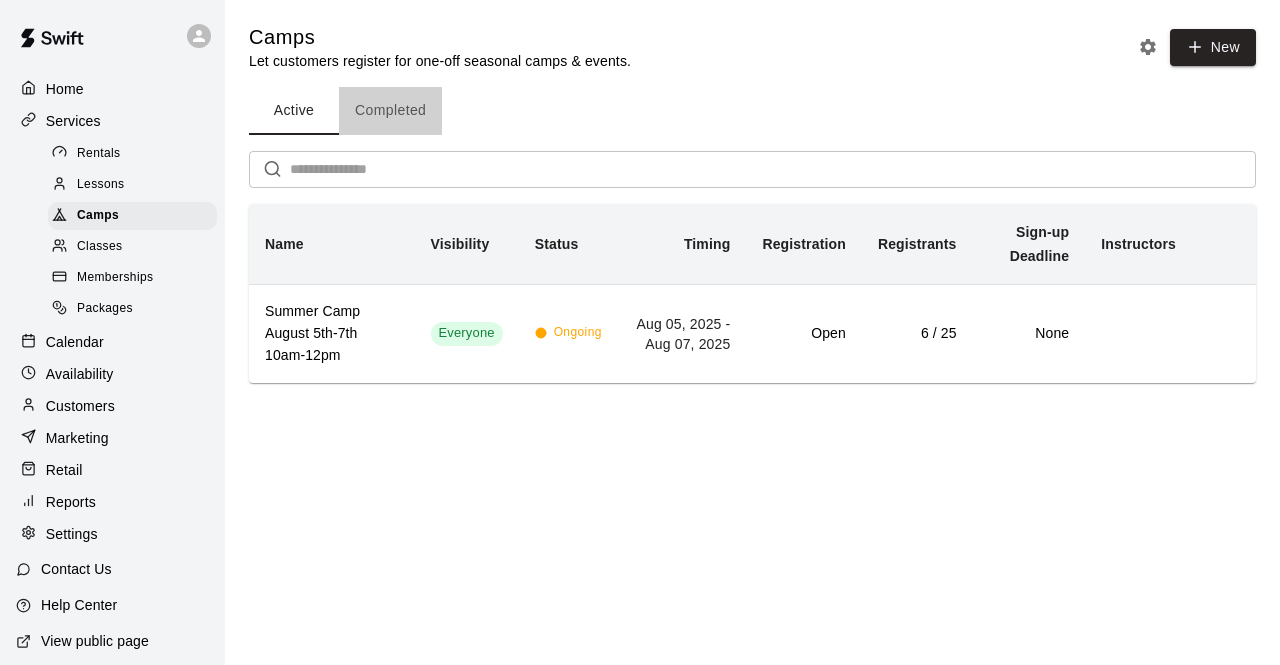 click on "Completed" at bounding box center [390, 111] 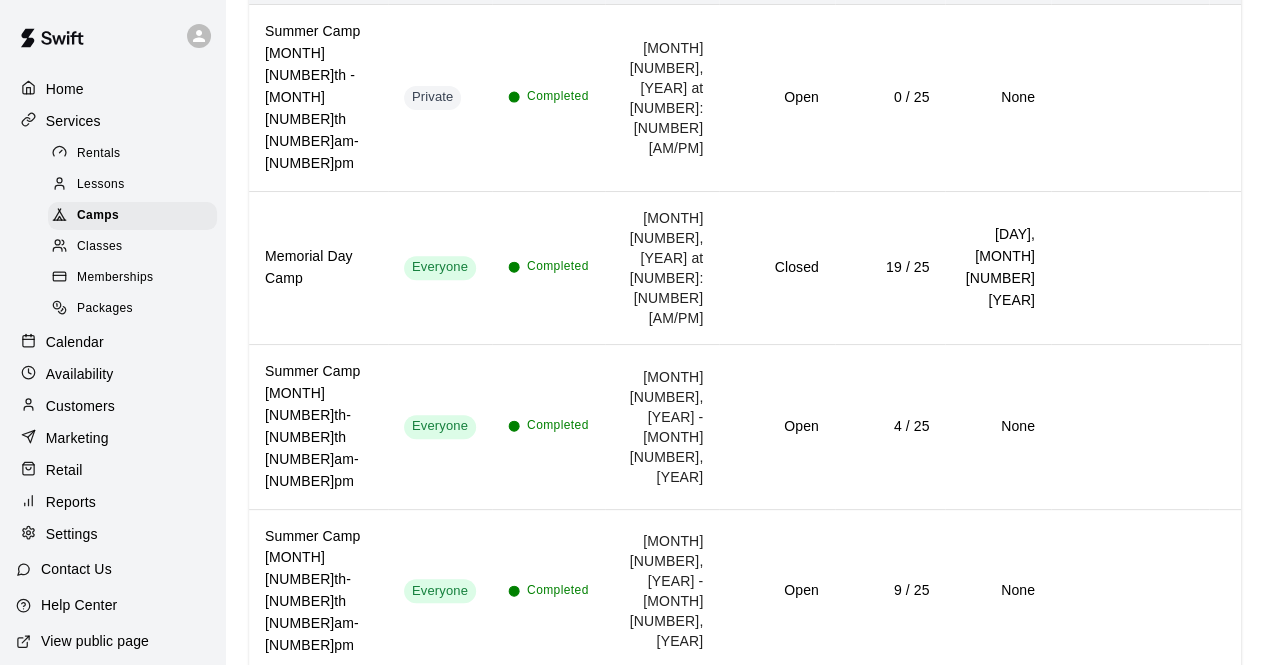scroll, scrollTop: 278, scrollLeft: 0, axis: vertical 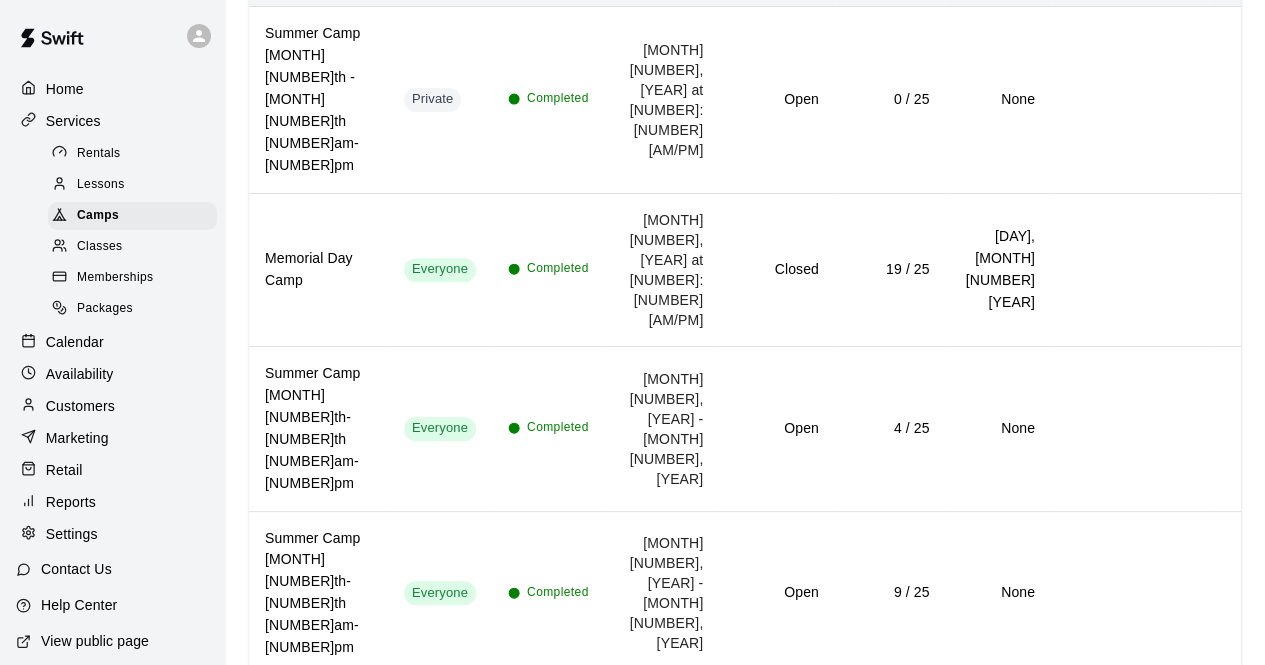 click on "Summer Camp [MONTH] [NUMBER]th-[NUMBER]th [NUMBER]am-[NUMBER]pm" at bounding box center (318, 758) 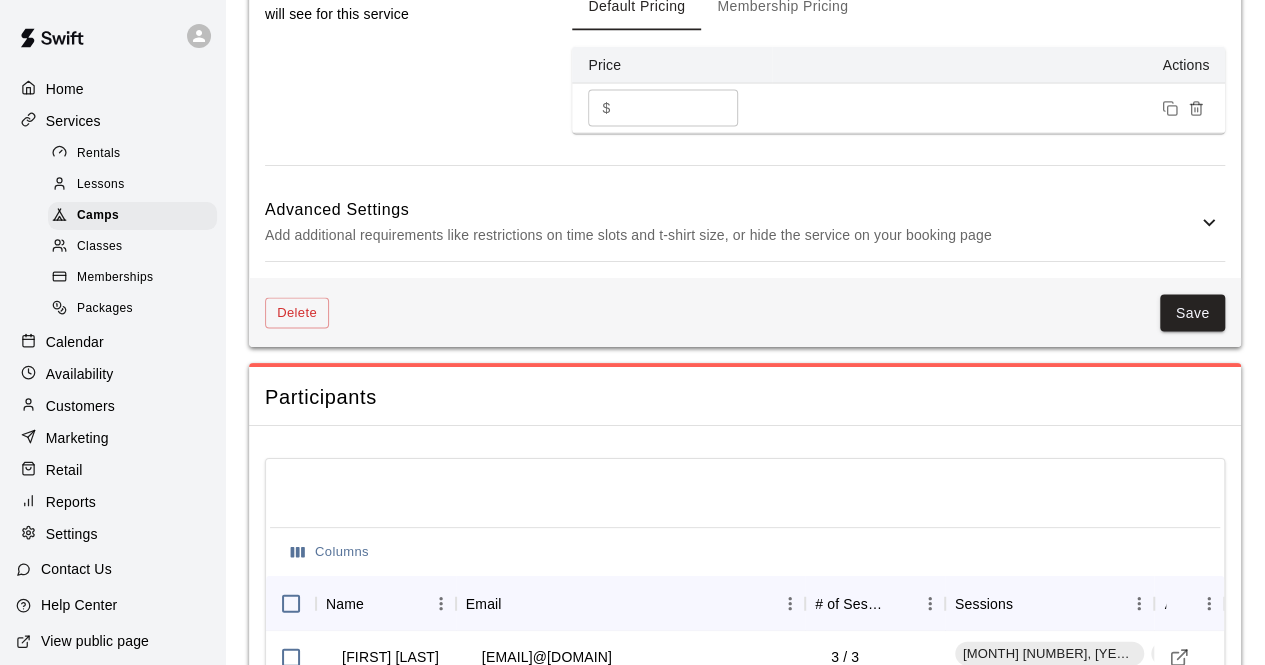 scroll, scrollTop: 1912, scrollLeft: 0, axis: vertical 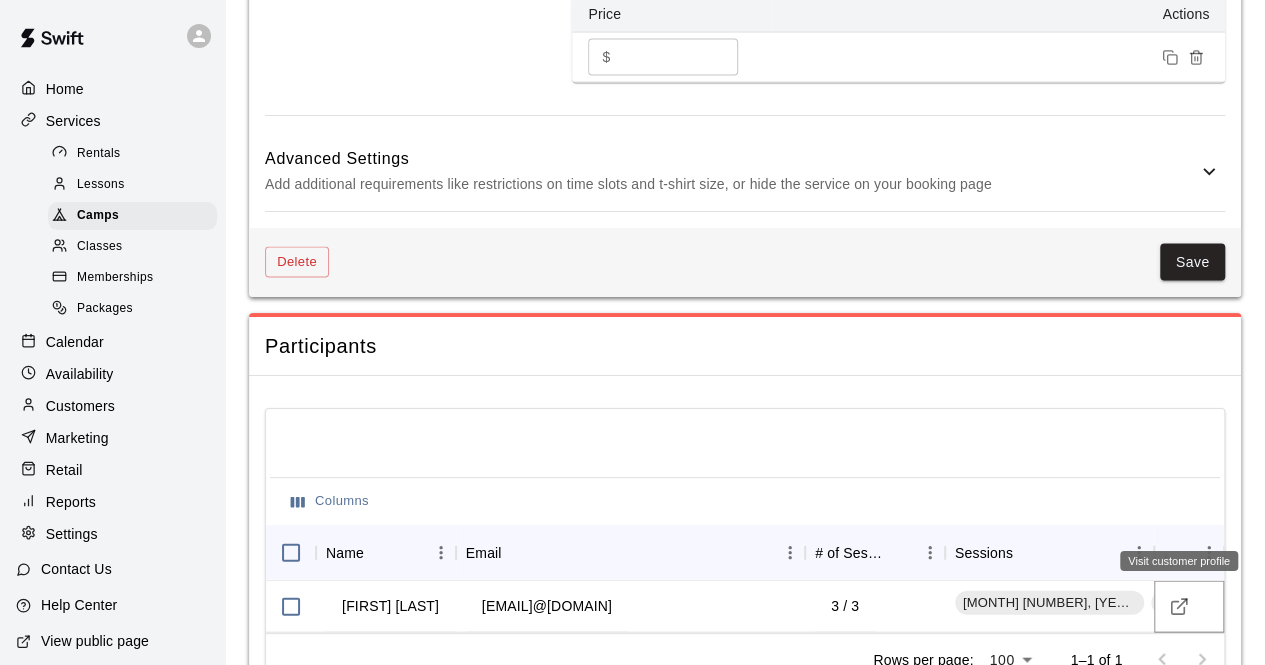 click 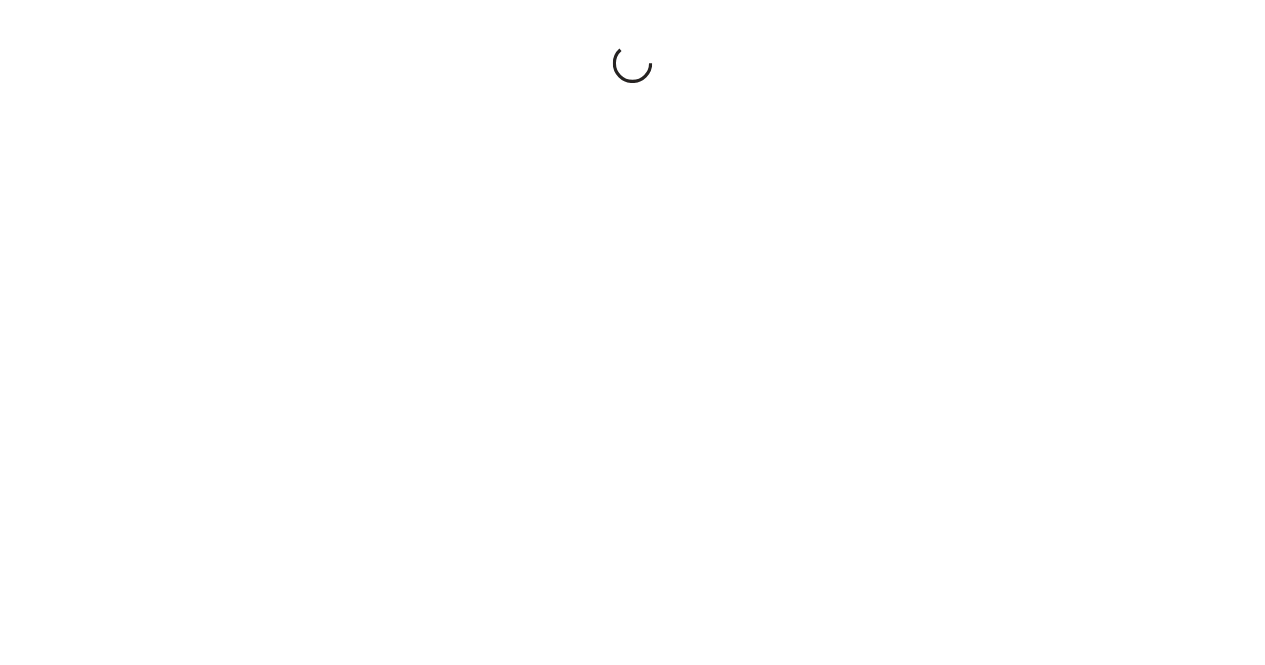 scroll, scrollTop: 0, scrollLeft: 0, axis: both 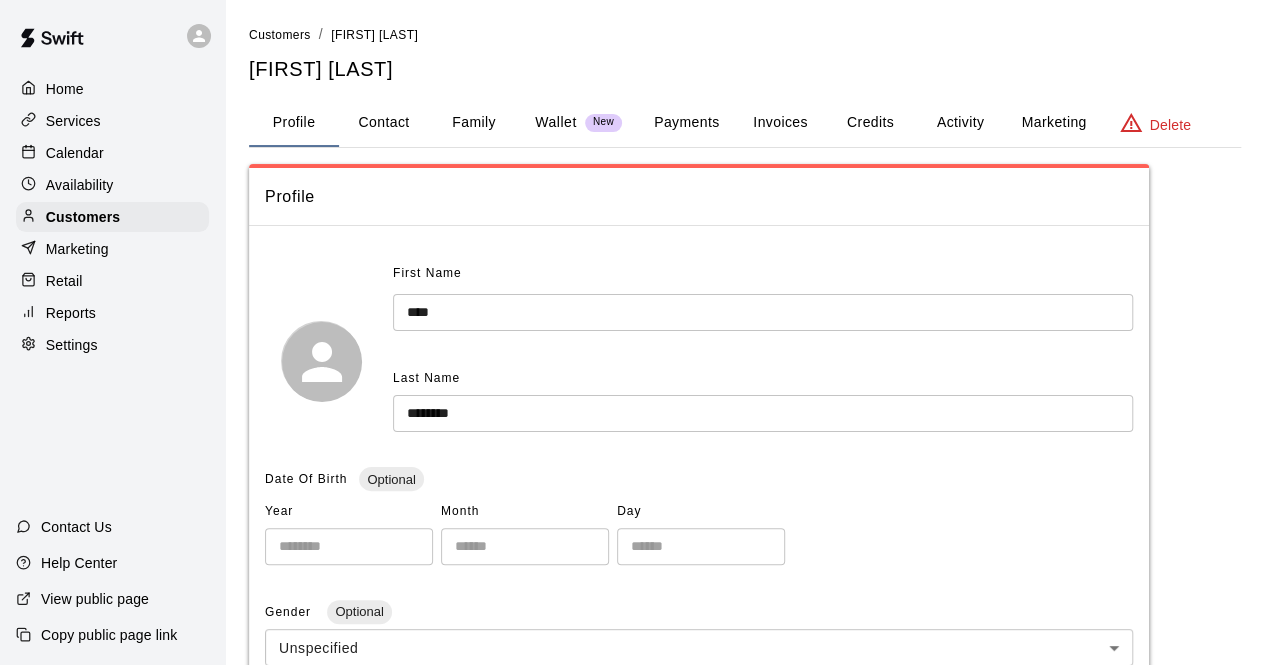 click on "Family" at bounding box center [474, 123] 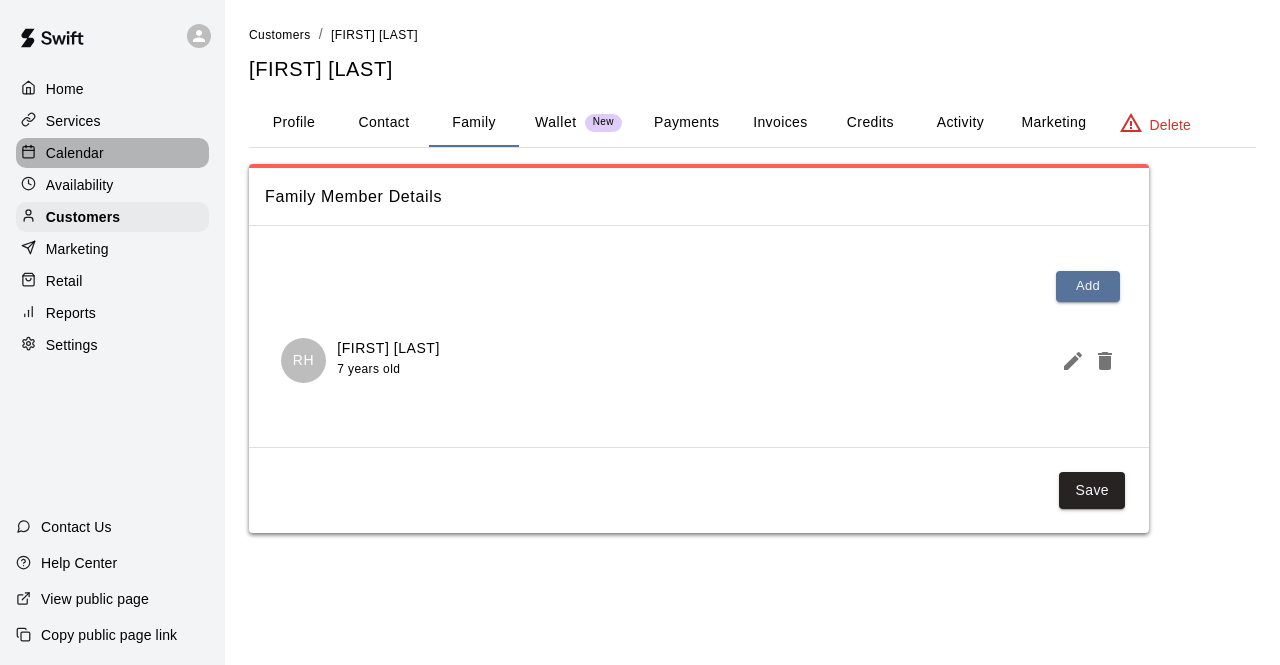 click on "Calendar" at bounding box center (75, 153) 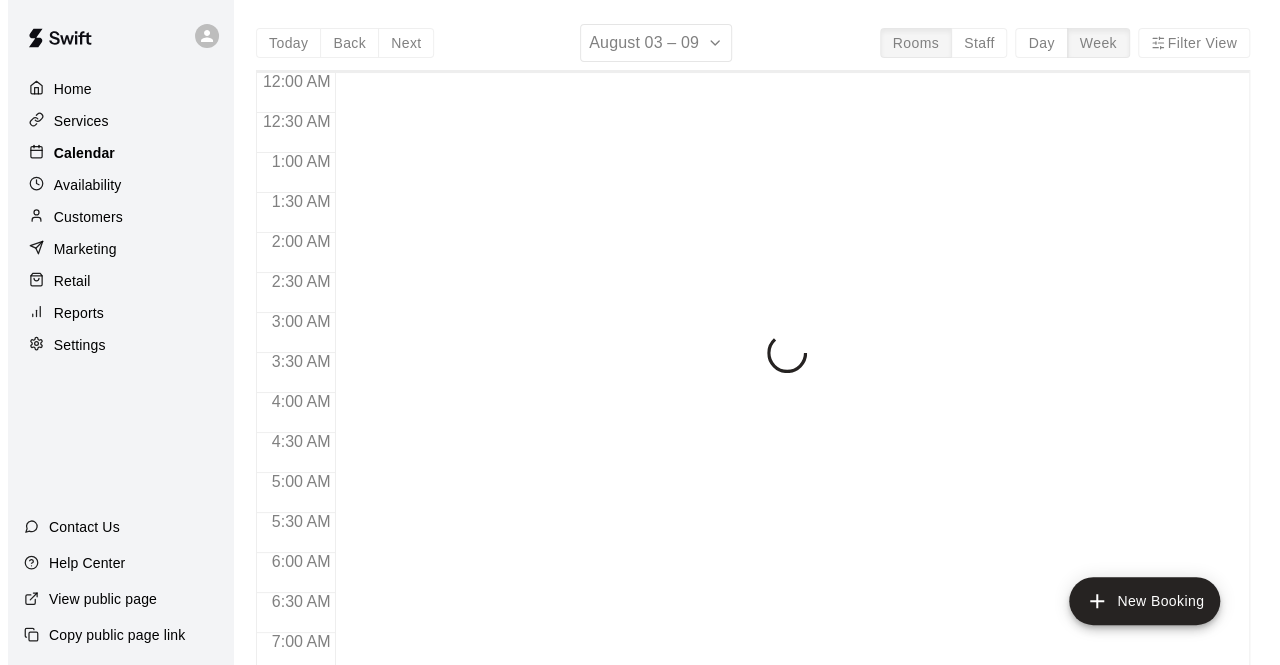scroll, scrollTop: 732, scrollLeft: 0, axis: vertical 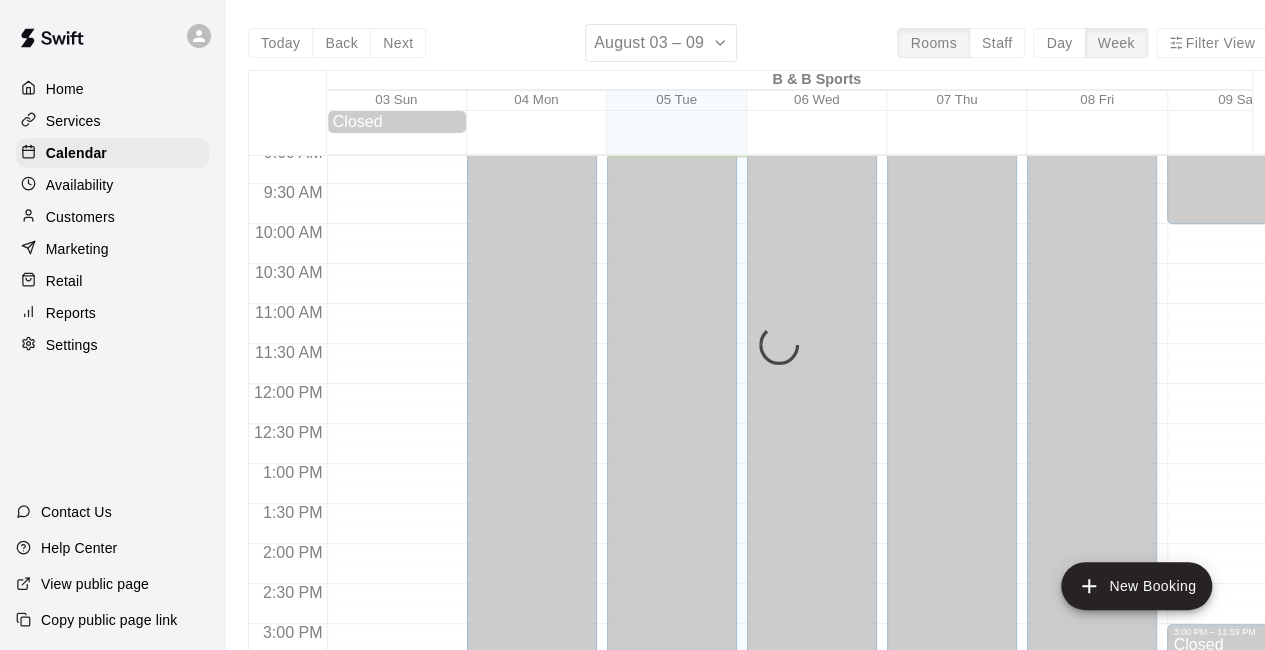 click on "Services" at bounding box center (73, 121) 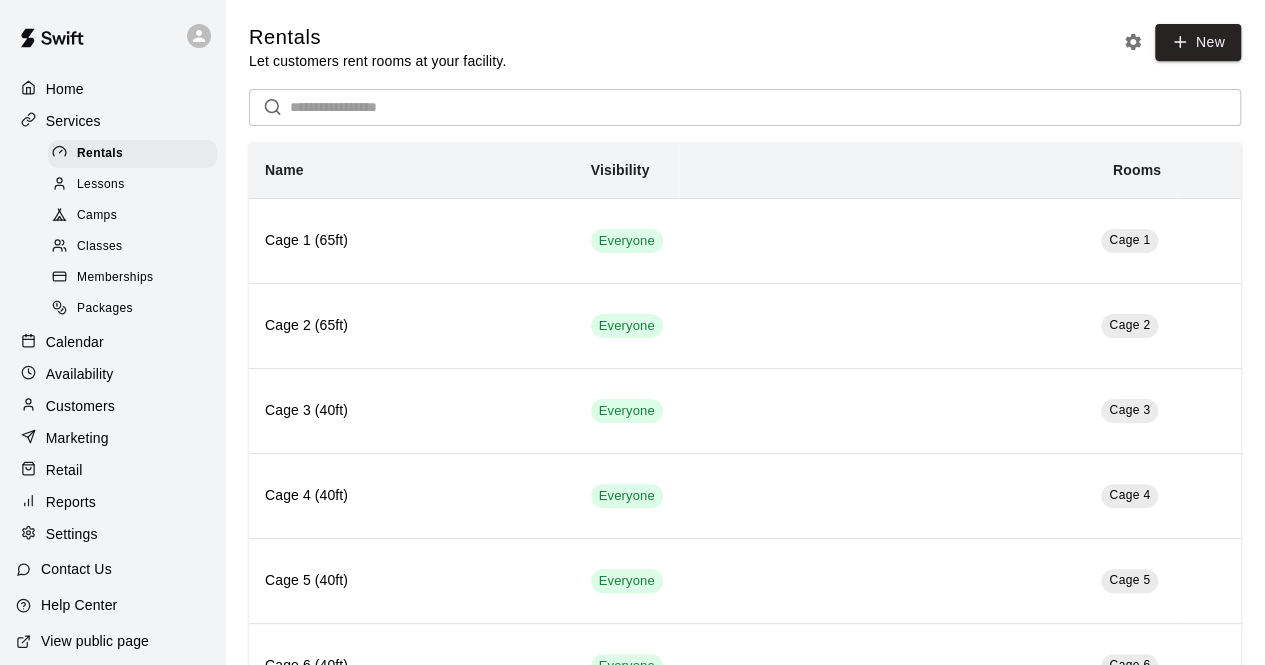 click on "Camps" at bounding box center [97, 216] 